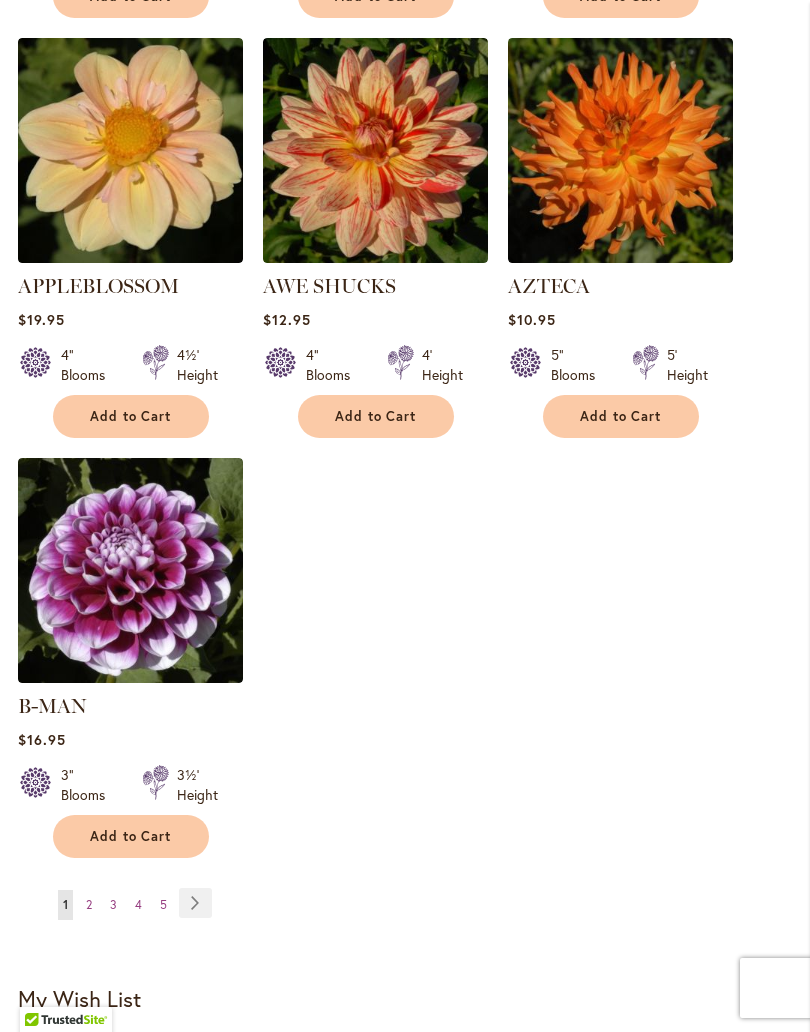 scroll, scrollTop: 2461, scrollLeft: 0, axis: vertical 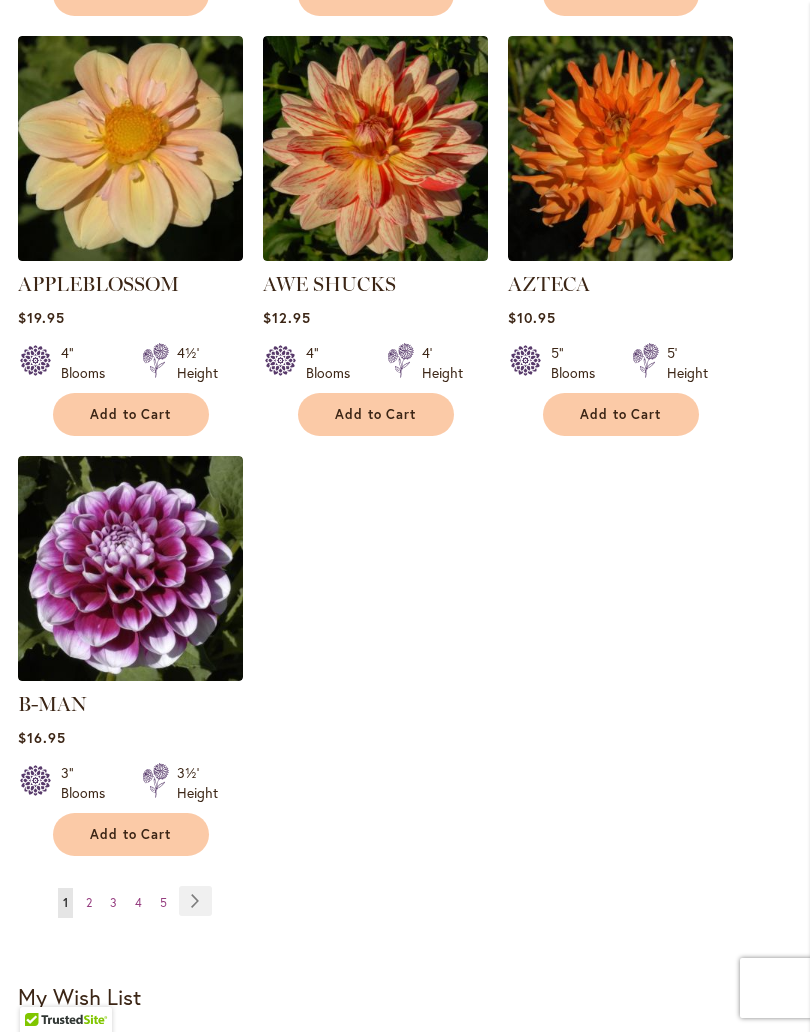 click on "2" at bounding box center (89, 902) 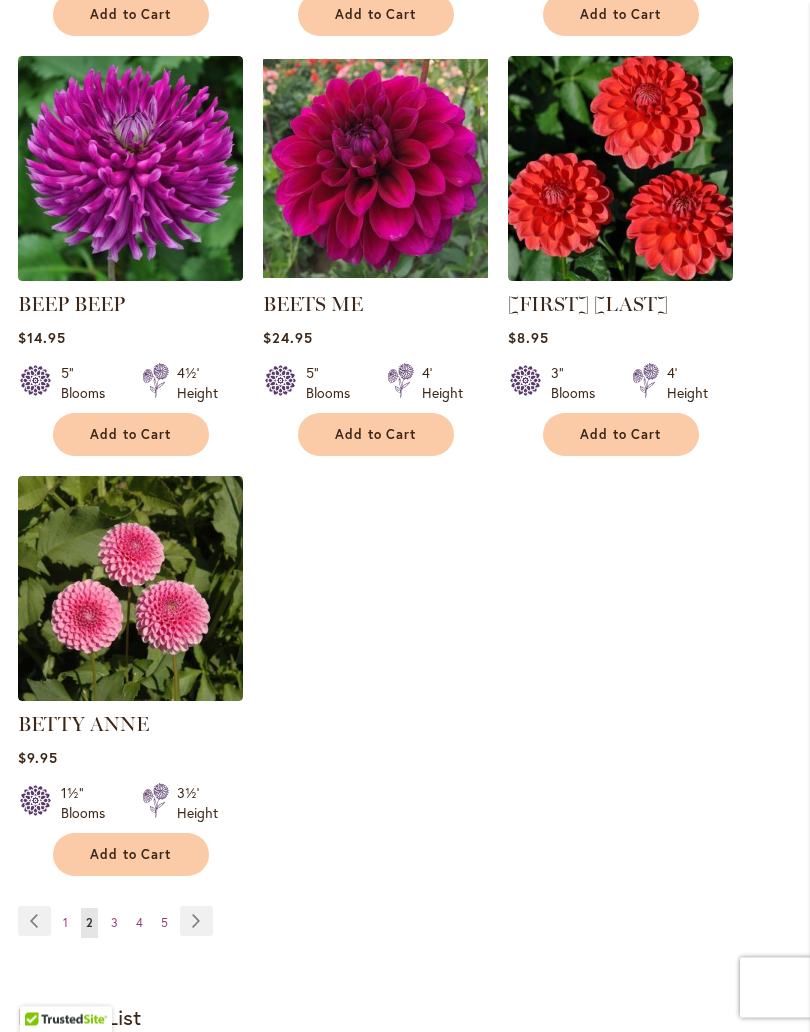 scroll, scrollTop: 2447, scrollLeft: 0, axis: vertical 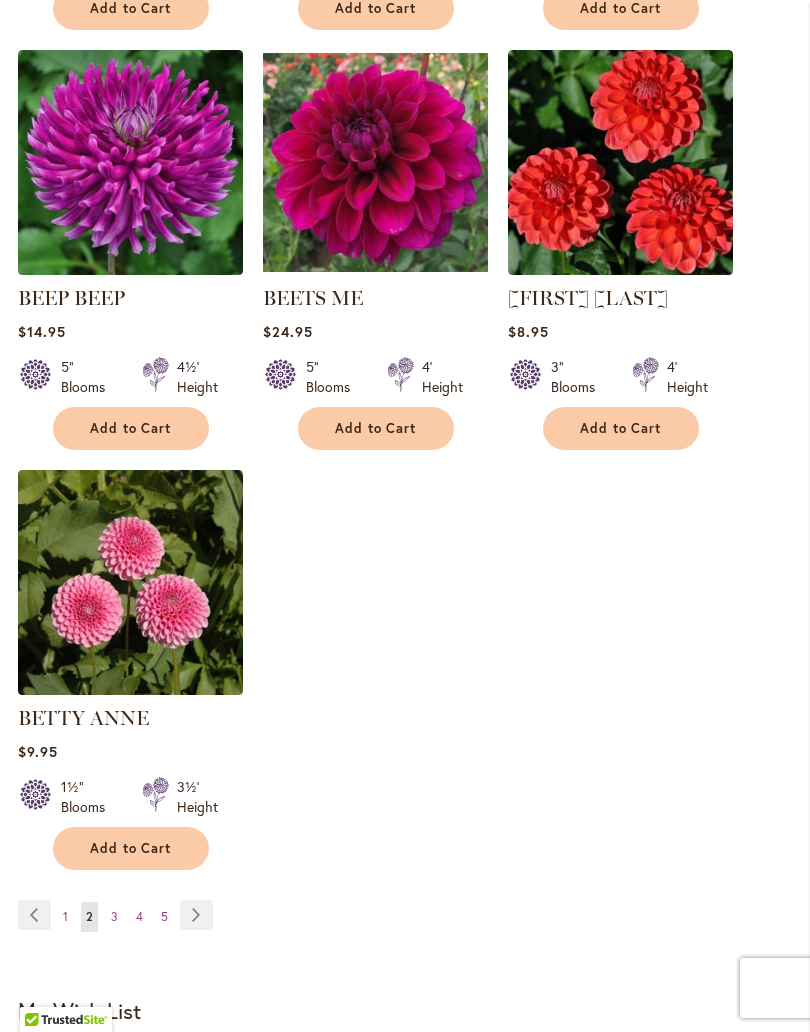 click on "3" at bounding box center [114, 916] 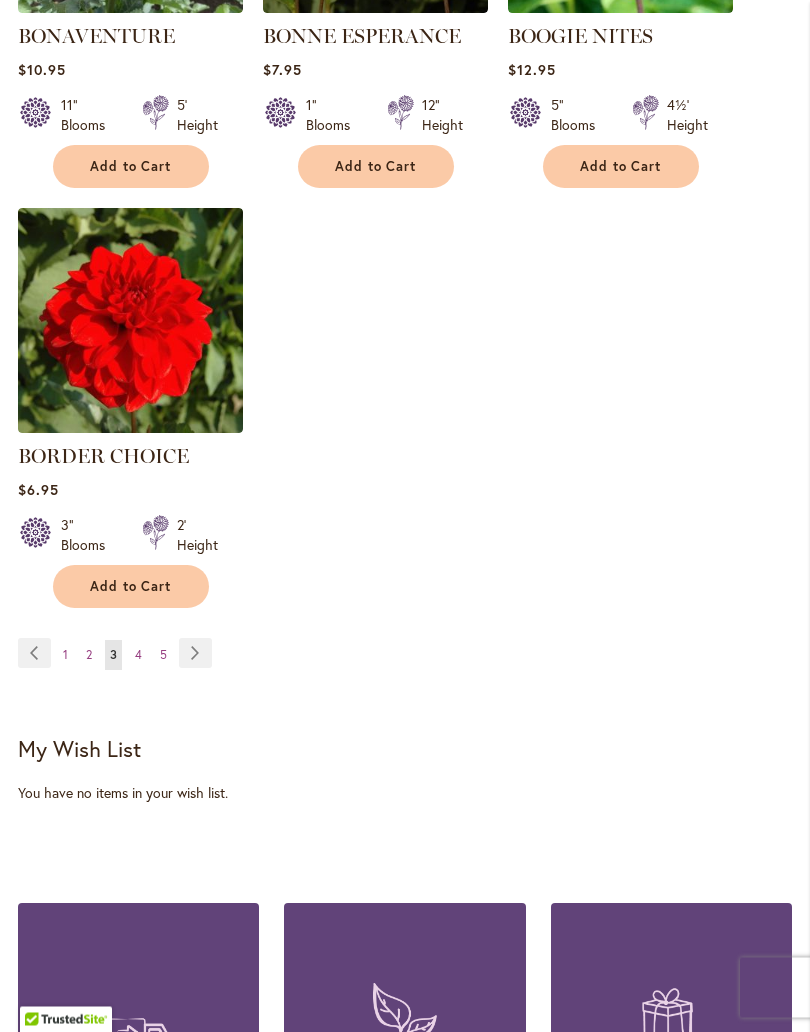 scroll, scrollTop: 2709, scrollLeft: 0, axis: vertical 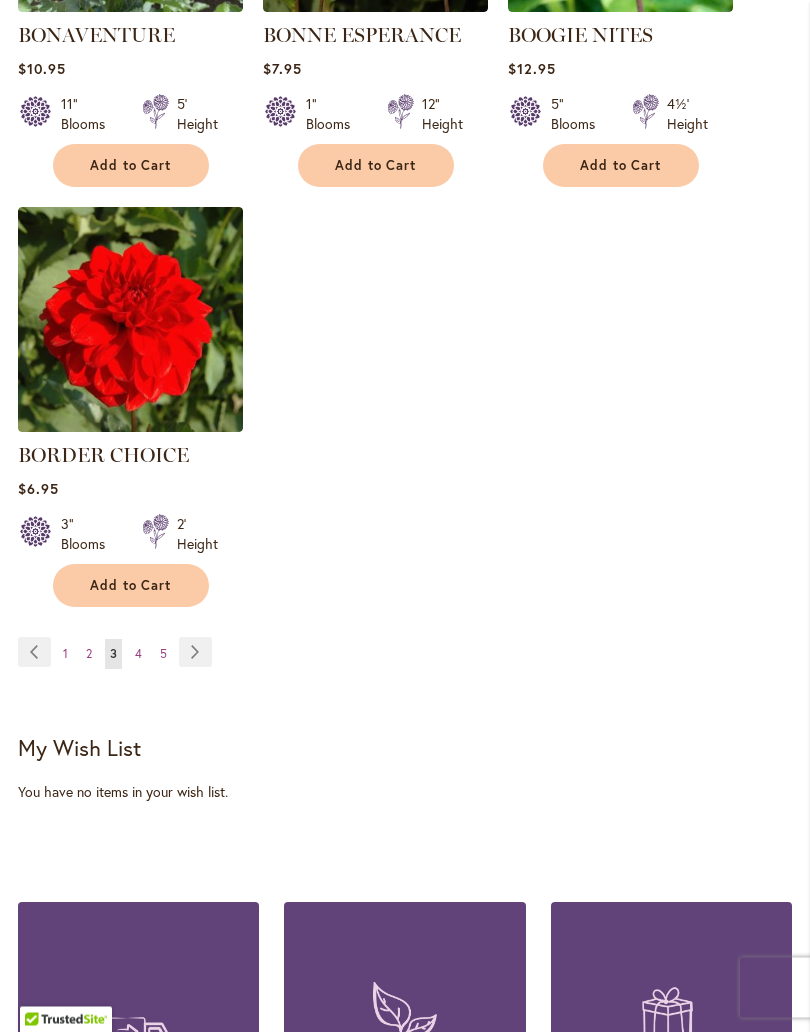 click on "Page
4" at bounding box center (138, 655) 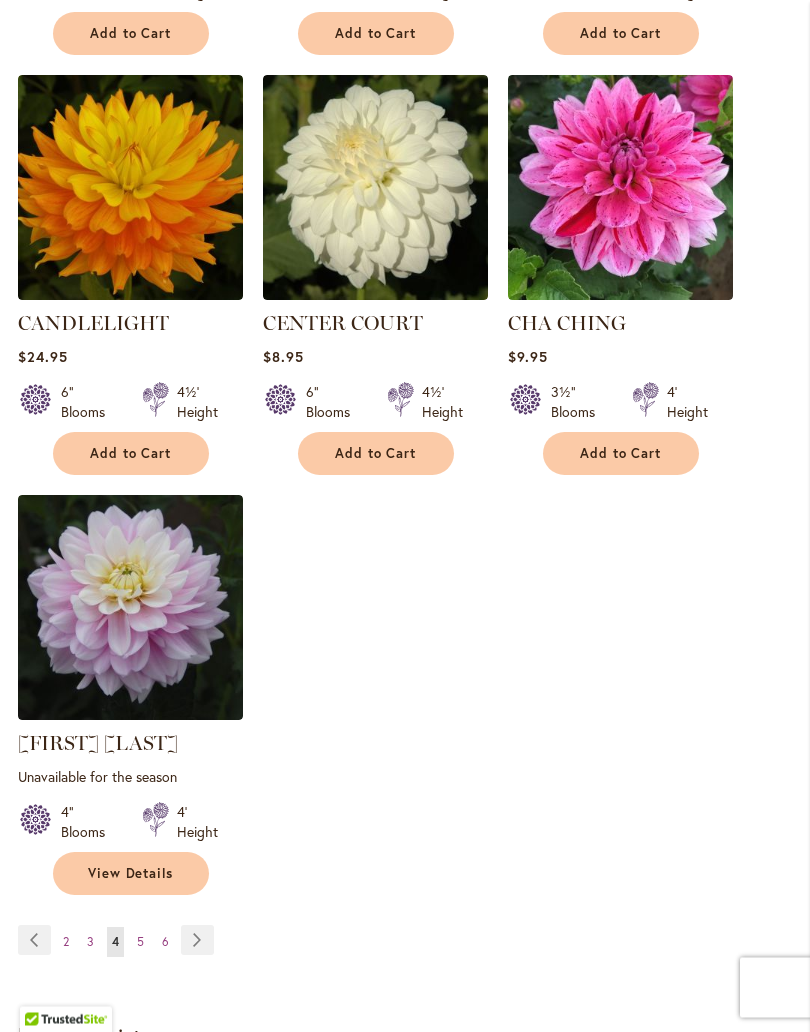 scroll, scrollTop: 2462, scrollLeft: 0, axis: vertical 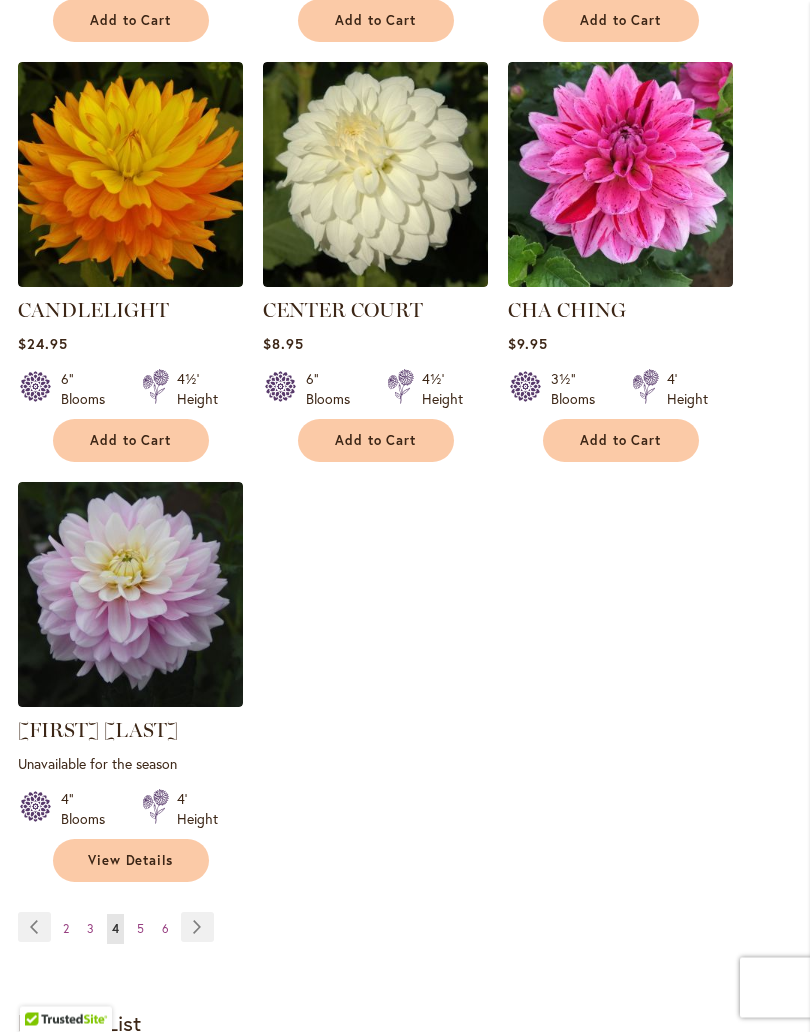 click on "Page
5" at bounding box center (140, 930) 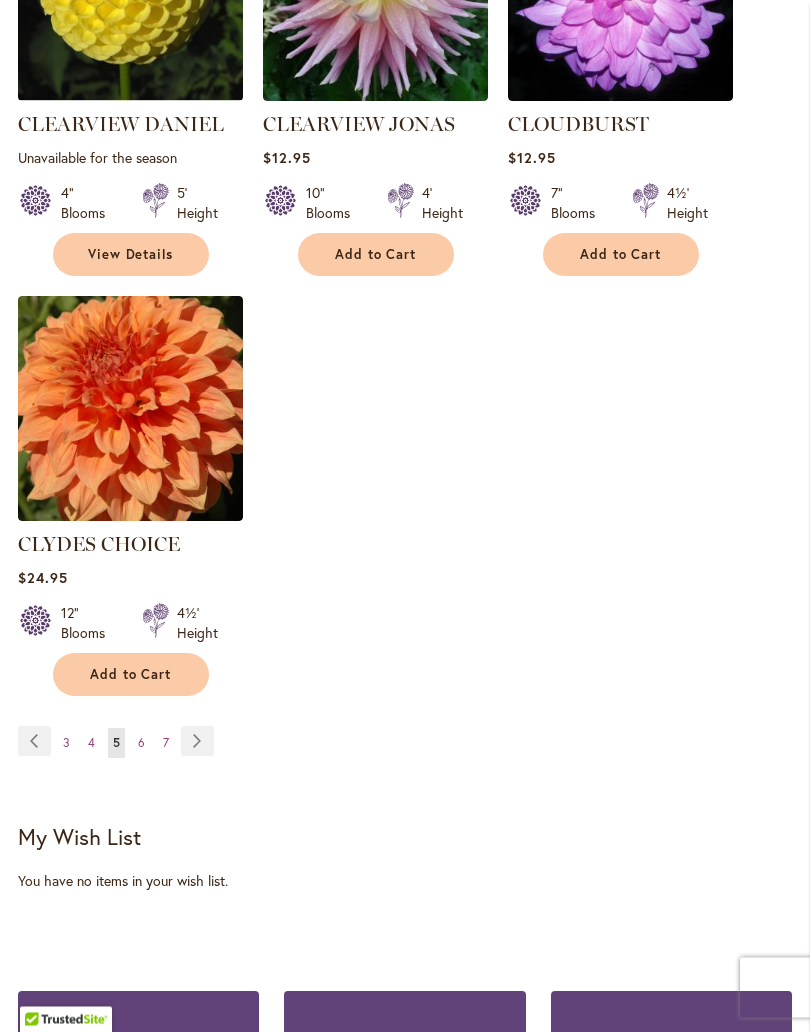 scroll, scrollTop: 2621, scrollLeft: 0, axis: vertical 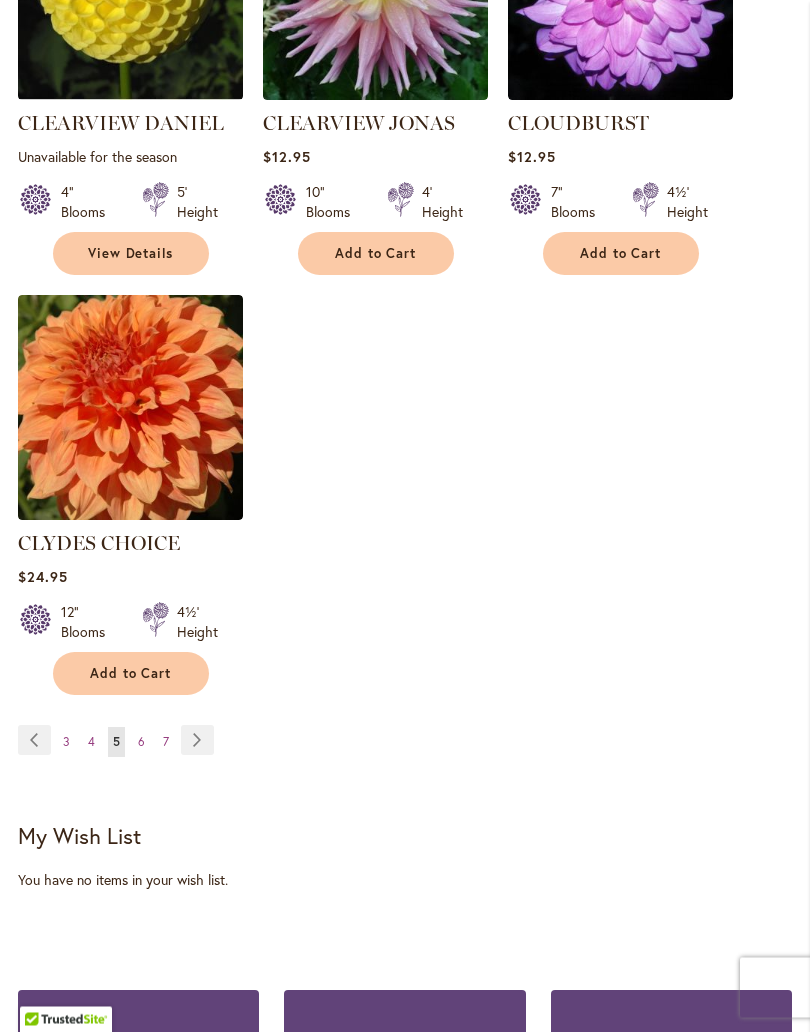 click on "6" at bounding box center (141, 742) 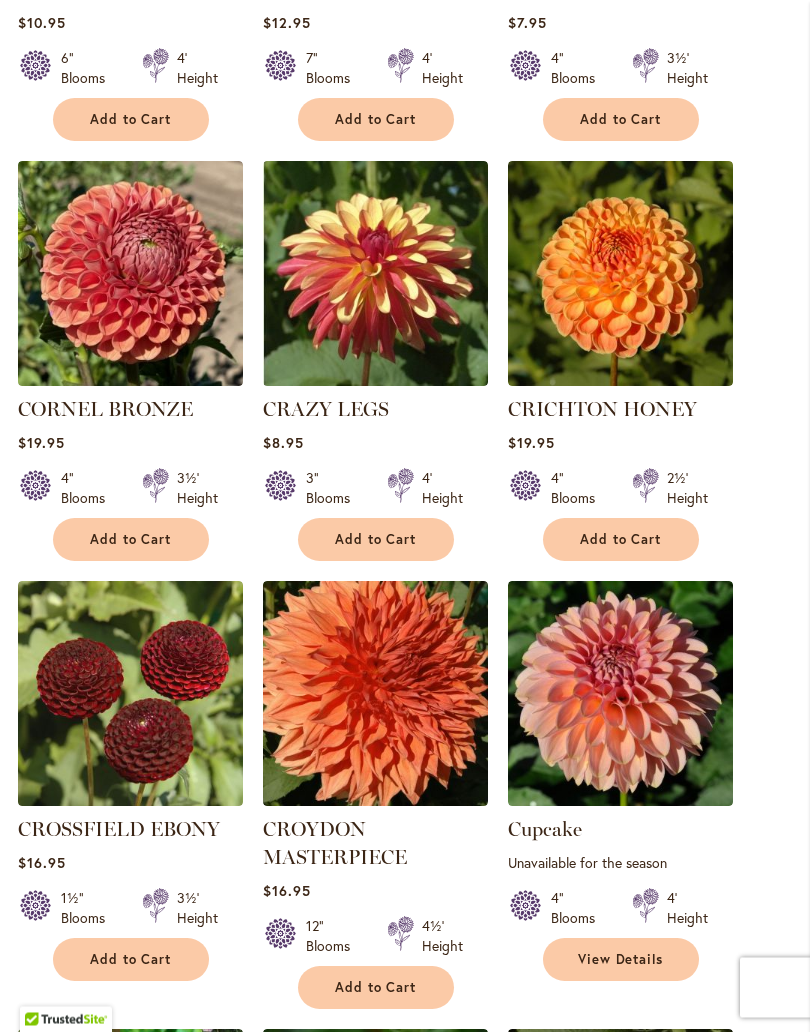 scroll, scrollTop: 1077, scrollLeft: 0, axis: vertical 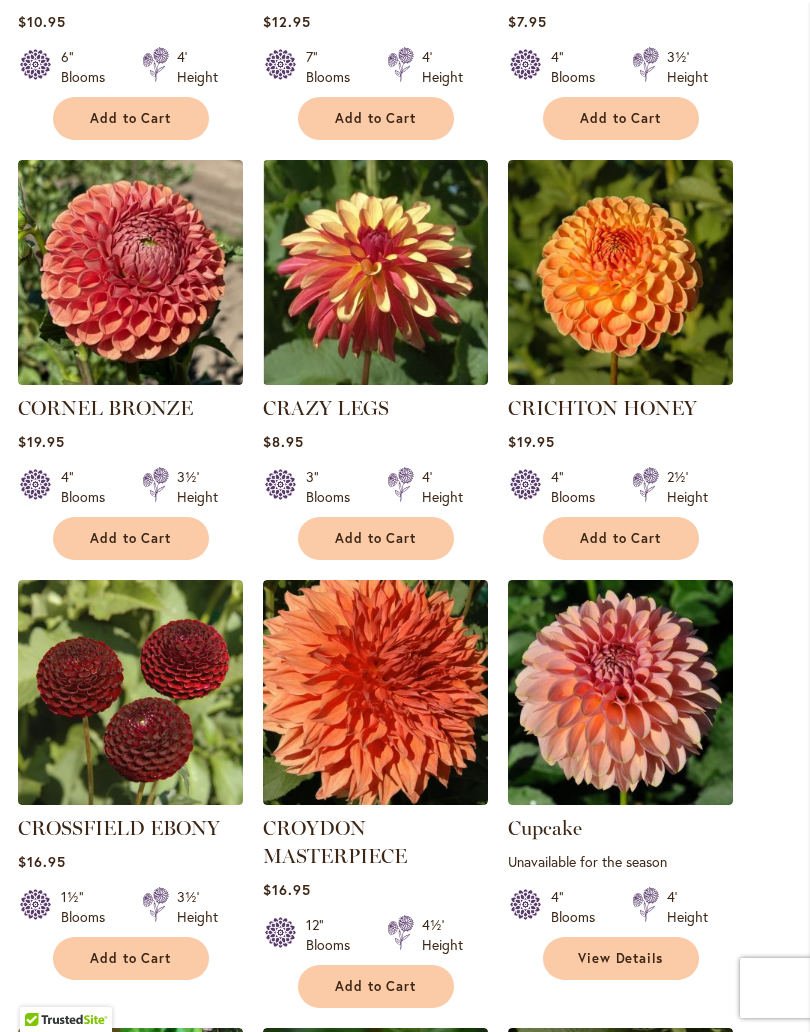 click on "COOPER BLAINE
Rating:
91%
13                  Reviews
$10.95
6" Blooms 4' Height Add to Cart" at bounding box center (405, 1014) 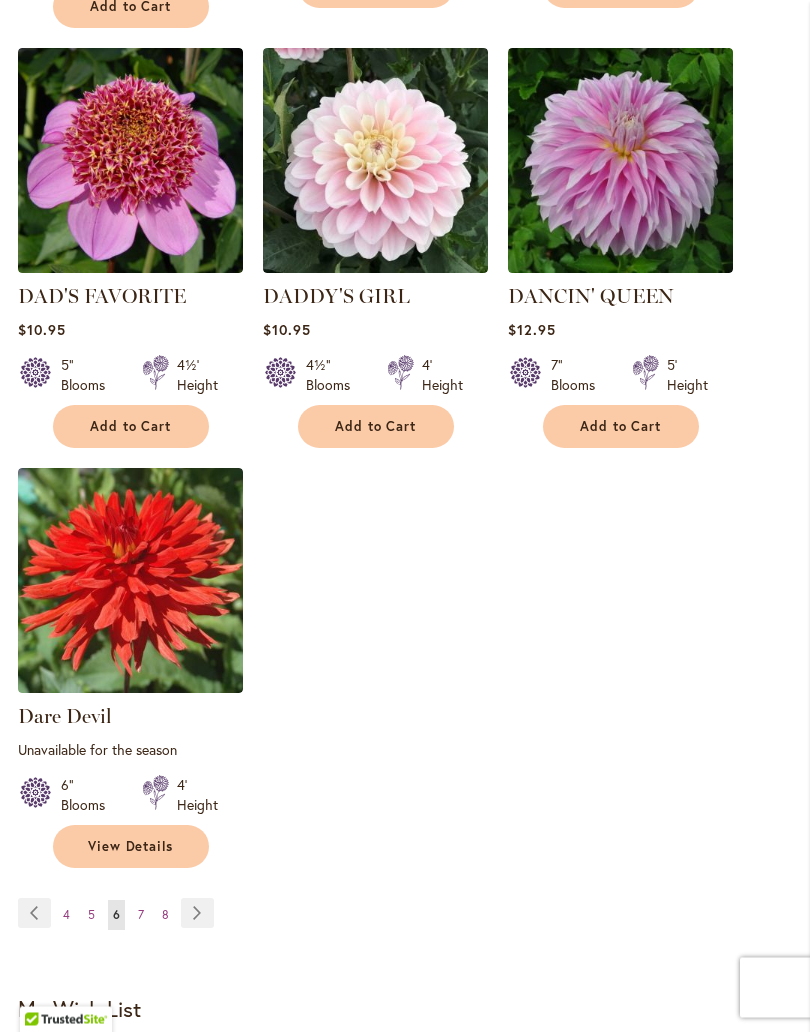 scroll, scrollTop: 2556, scrollLeft: 0, axis: vertical 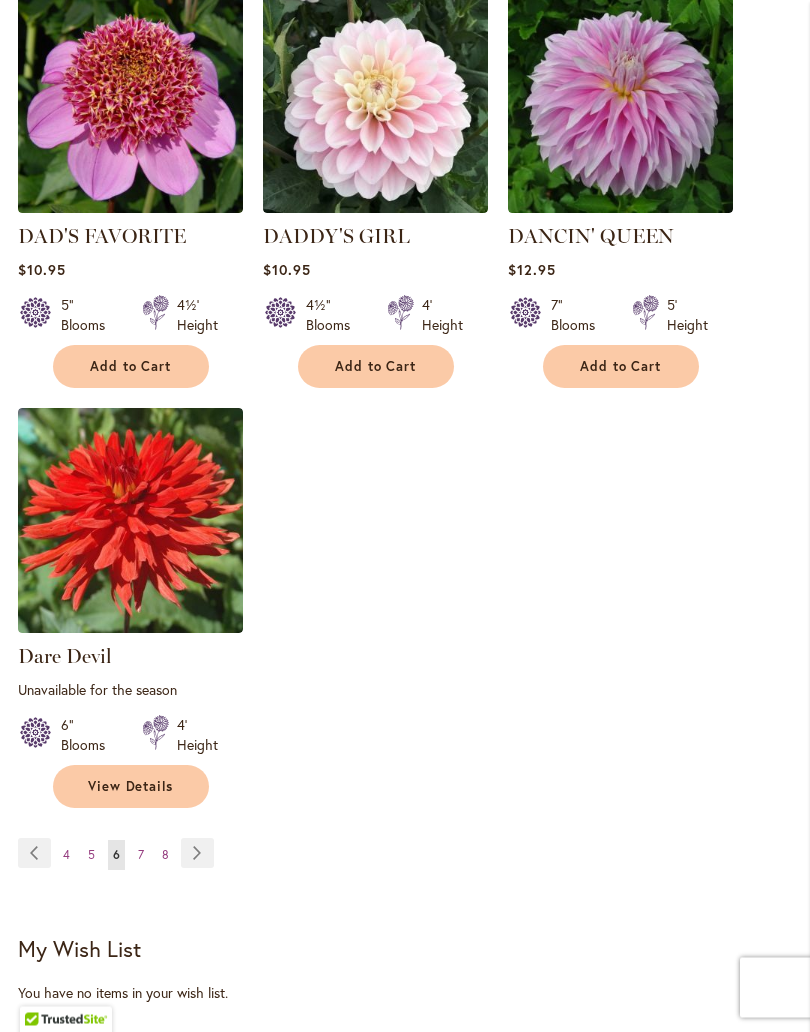 click on "Page
7" at bounding box center [141, 856] 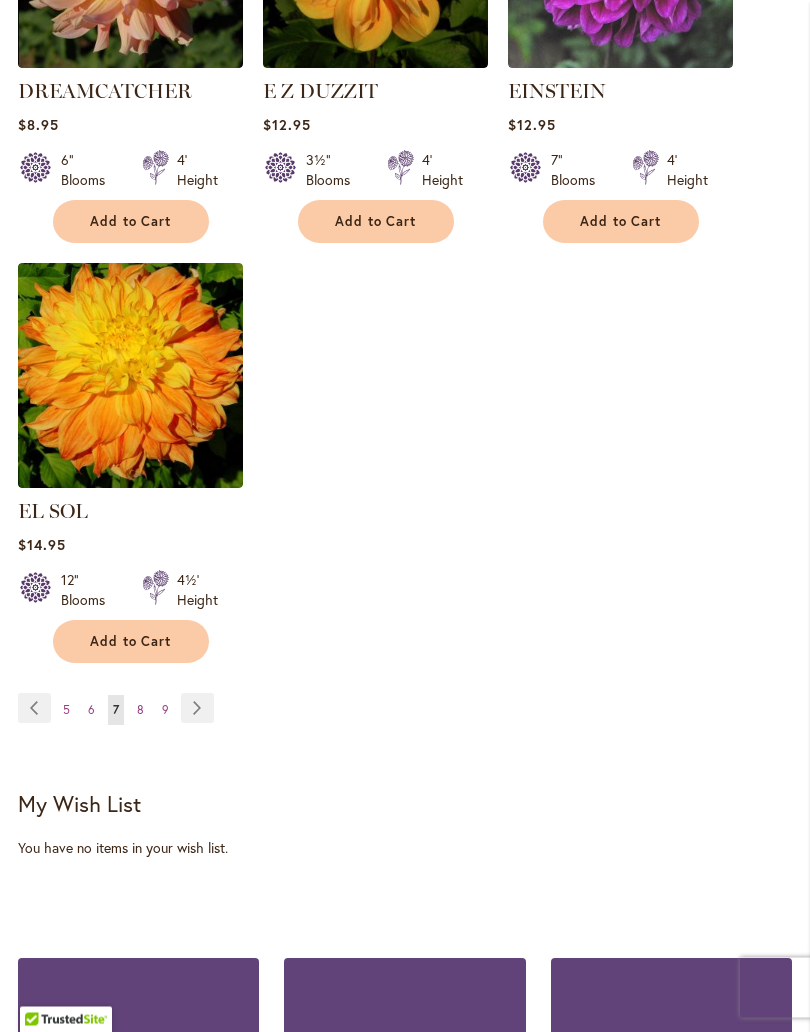 scroll, scrollTop: 2654, scrollLeft: 0, axis: vertical 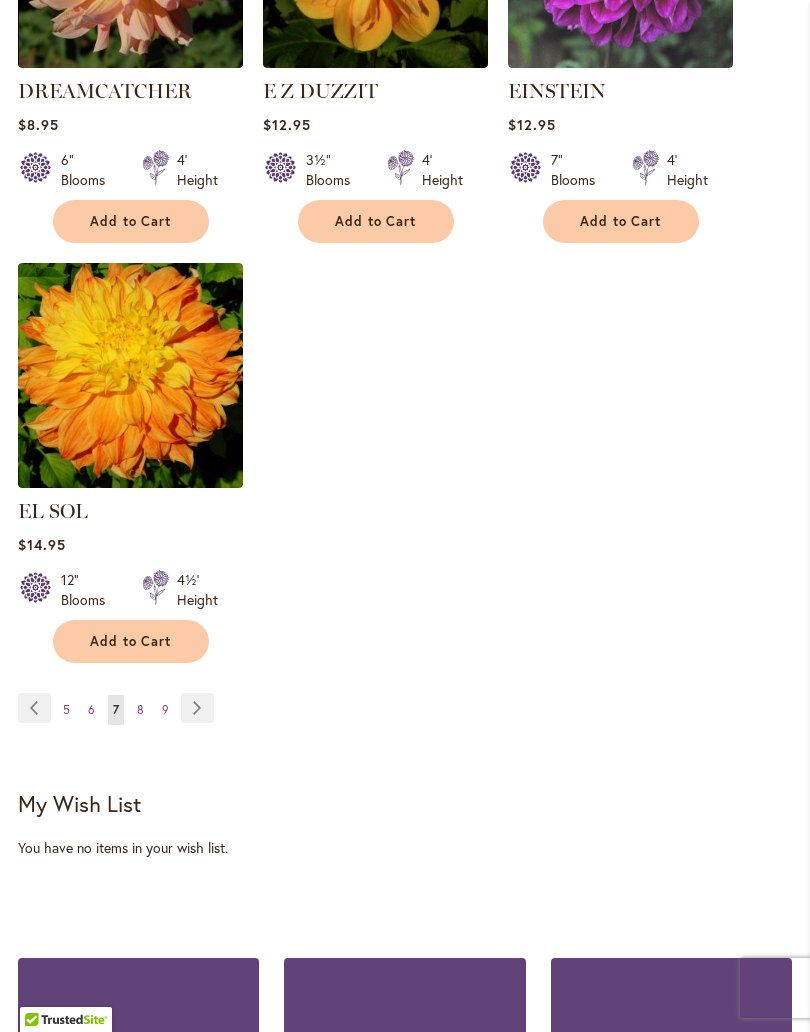 click on "8" at bounding box center [140, 709] 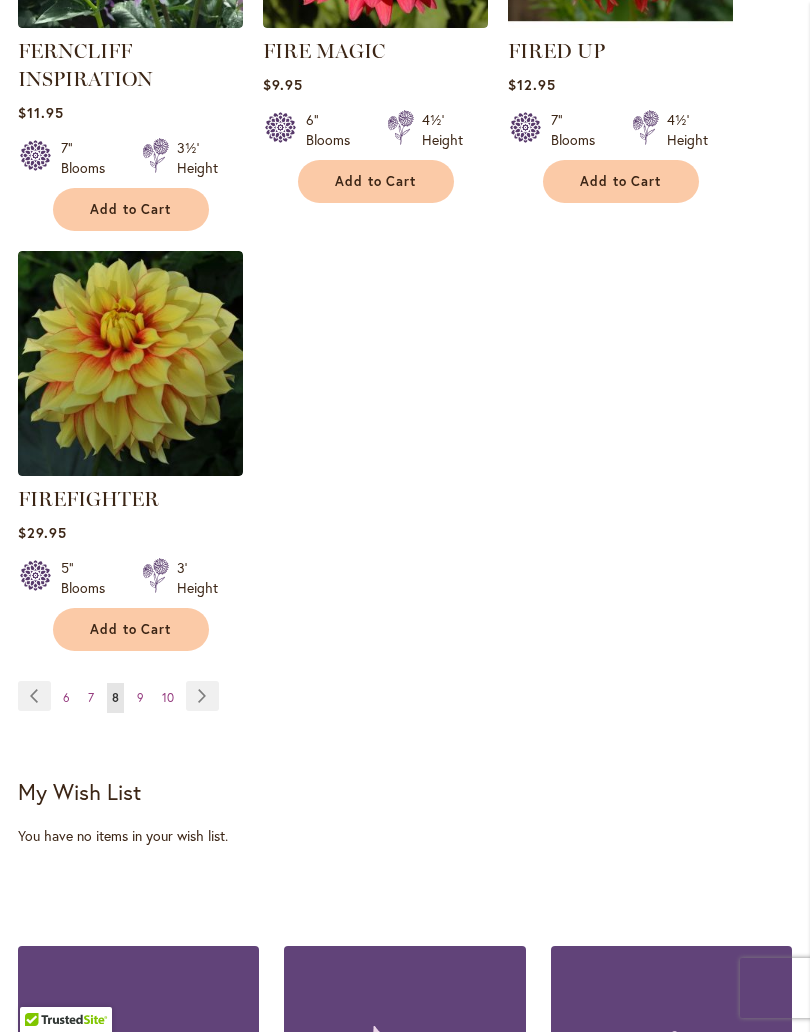 scroll, scrollTop: 2768, scrollLeft: 0, axis: vertical 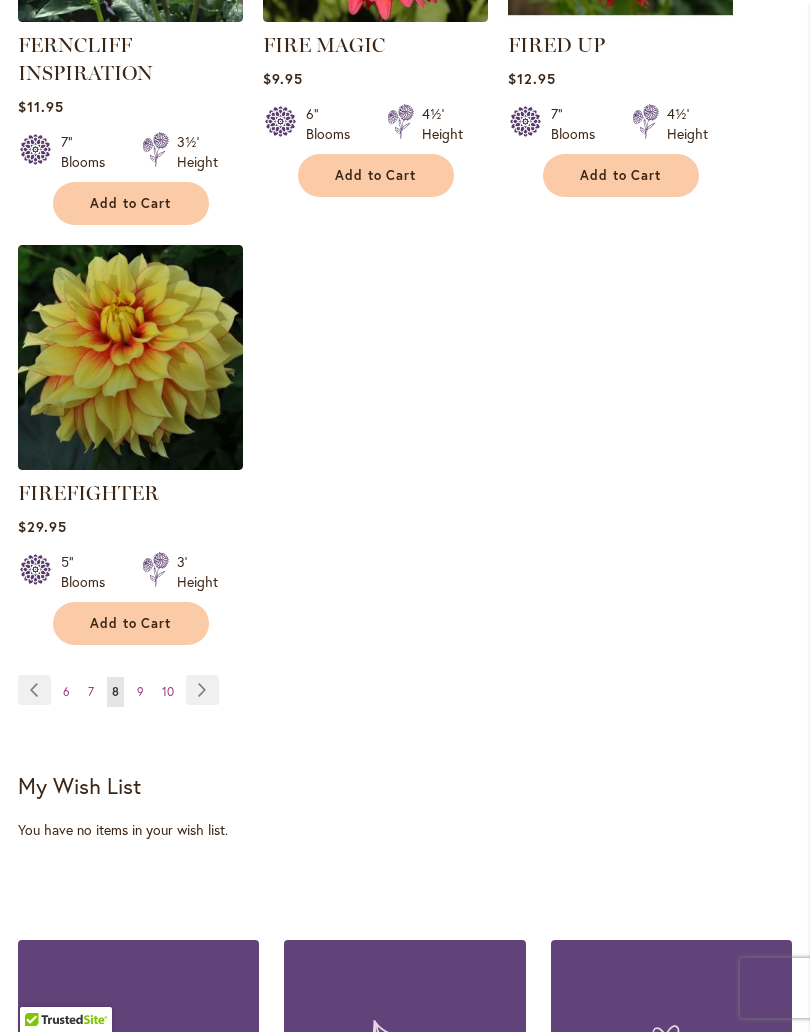 click on "Page
9" at bounding box center [140, 692] 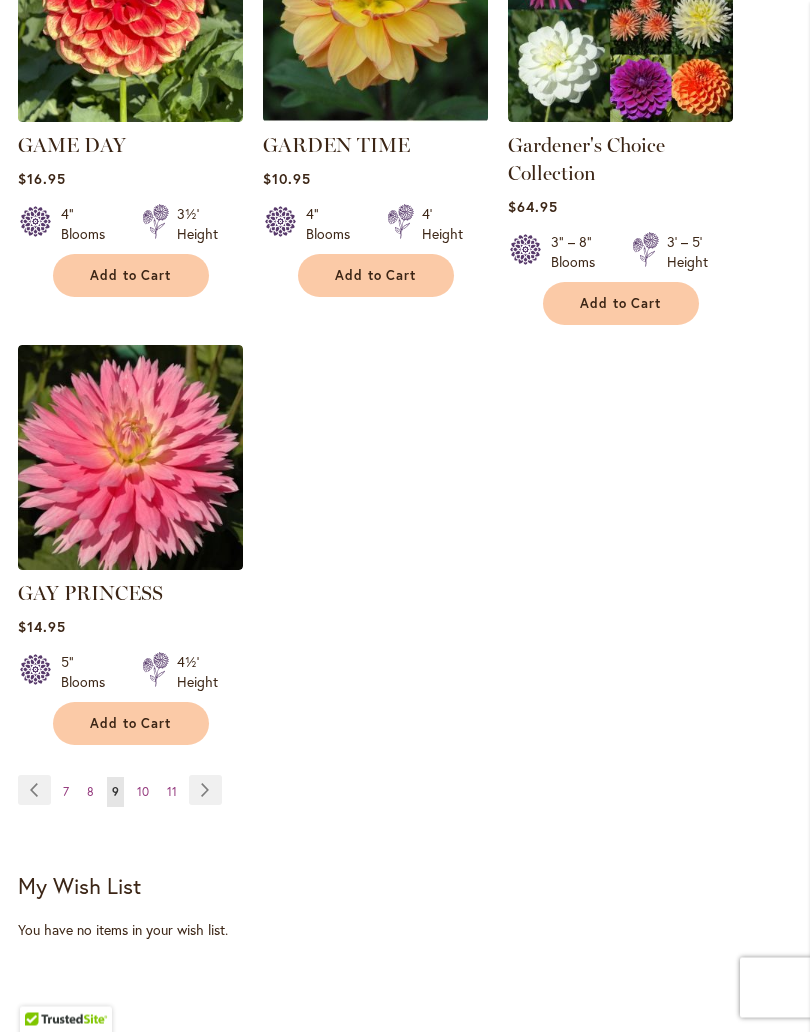 scroll, scrollTop: 2600, scrollLeft: 0, axis: vertical 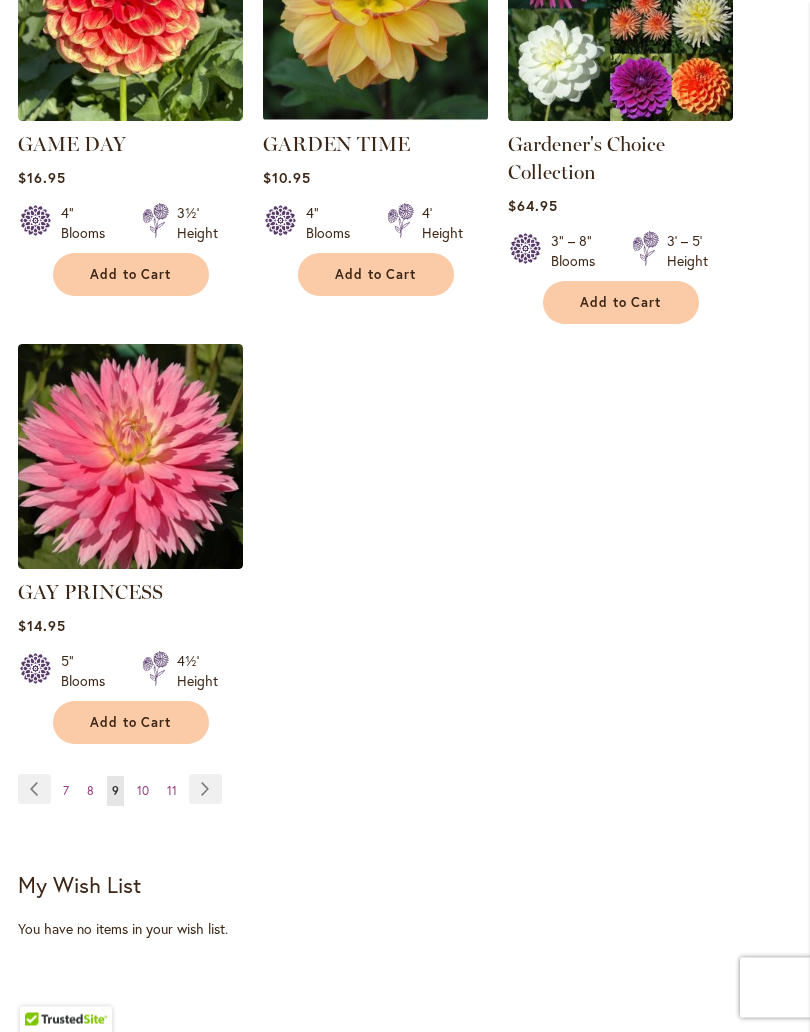 click on "10" at bounding box center [143, 791] 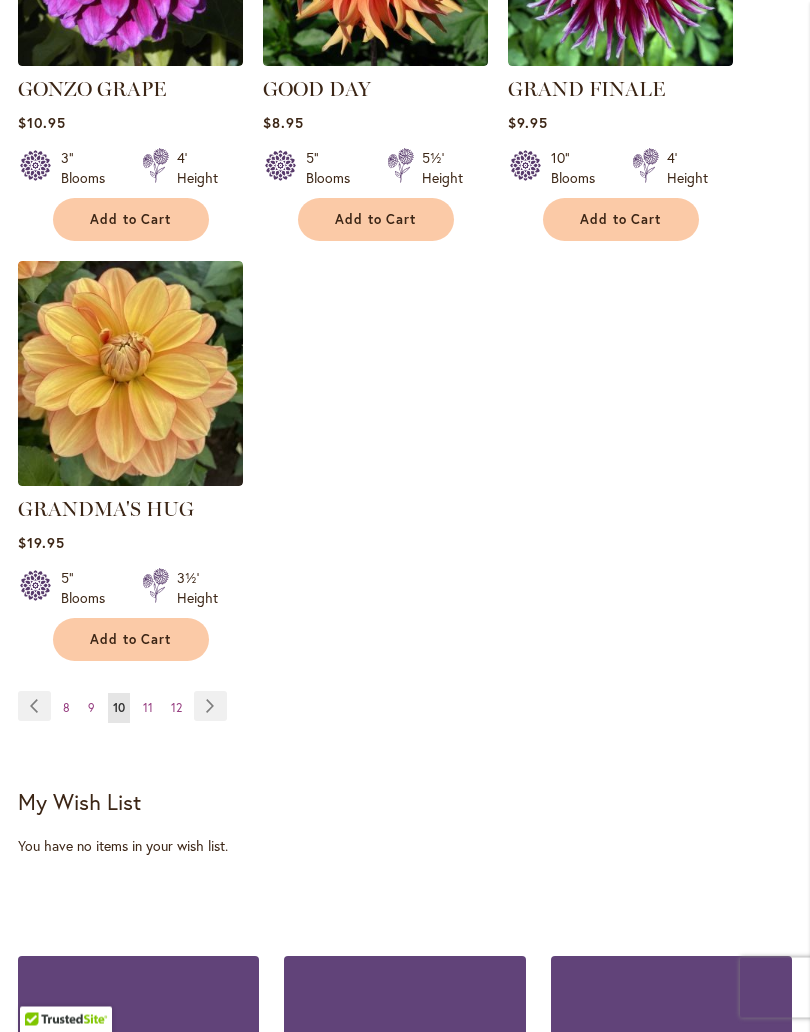 scroll, scrollTop: 2656, scrollLeft: 0, axis: vertical 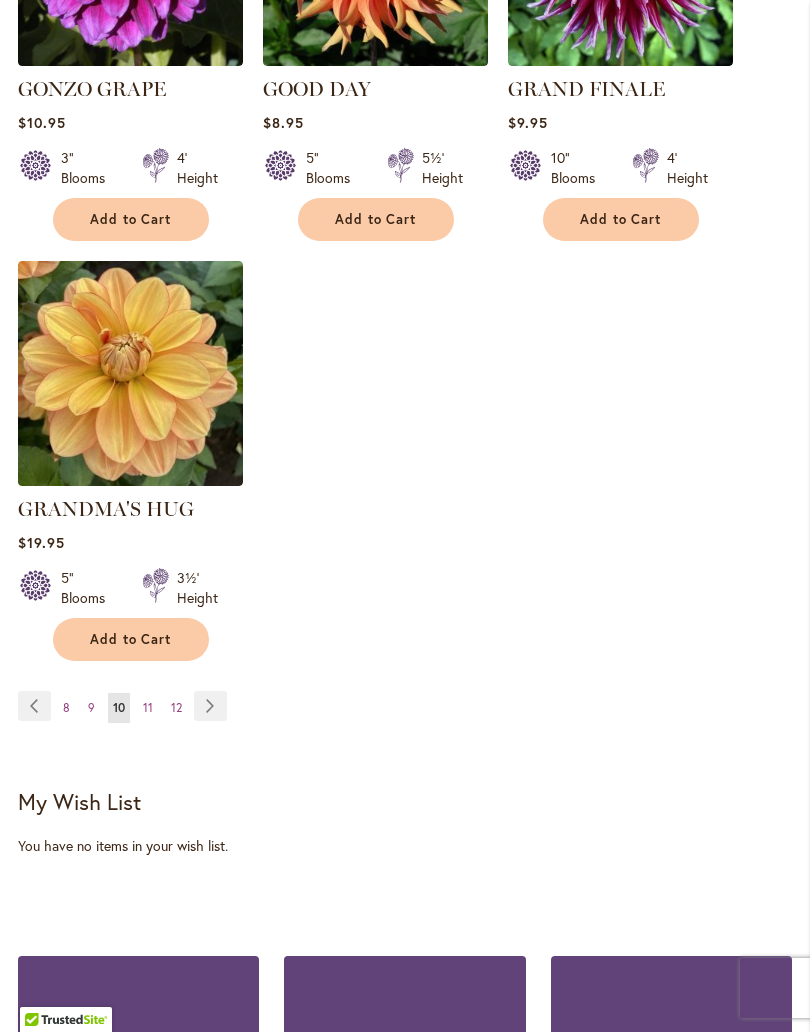 click on "11" at bounding box center (148, 707) 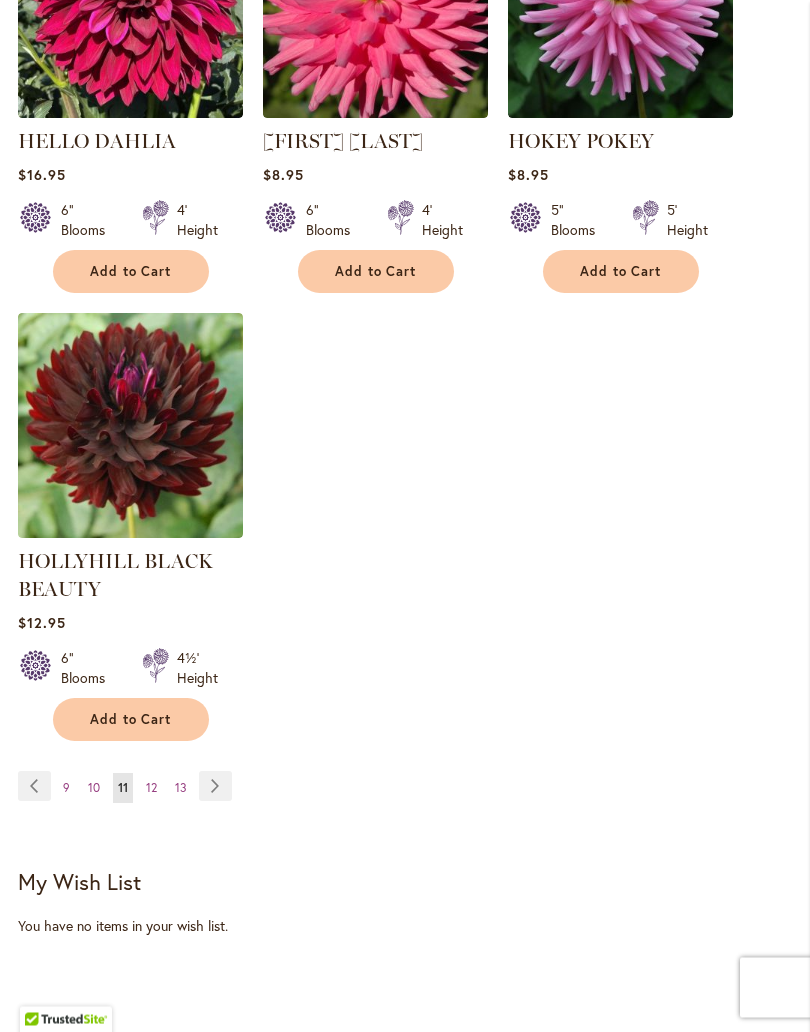 scroll, scrollTop: 2682, scrollLeft: 0, axis: vertical 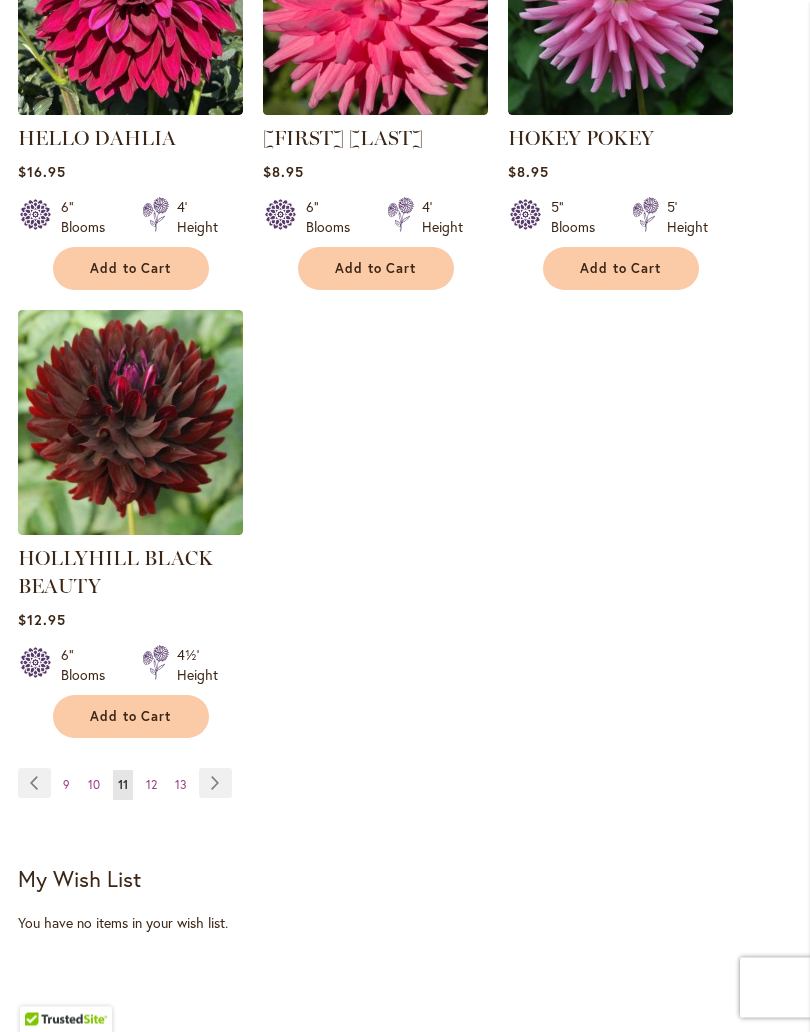 click on "12" at bounding box center (151, 785) 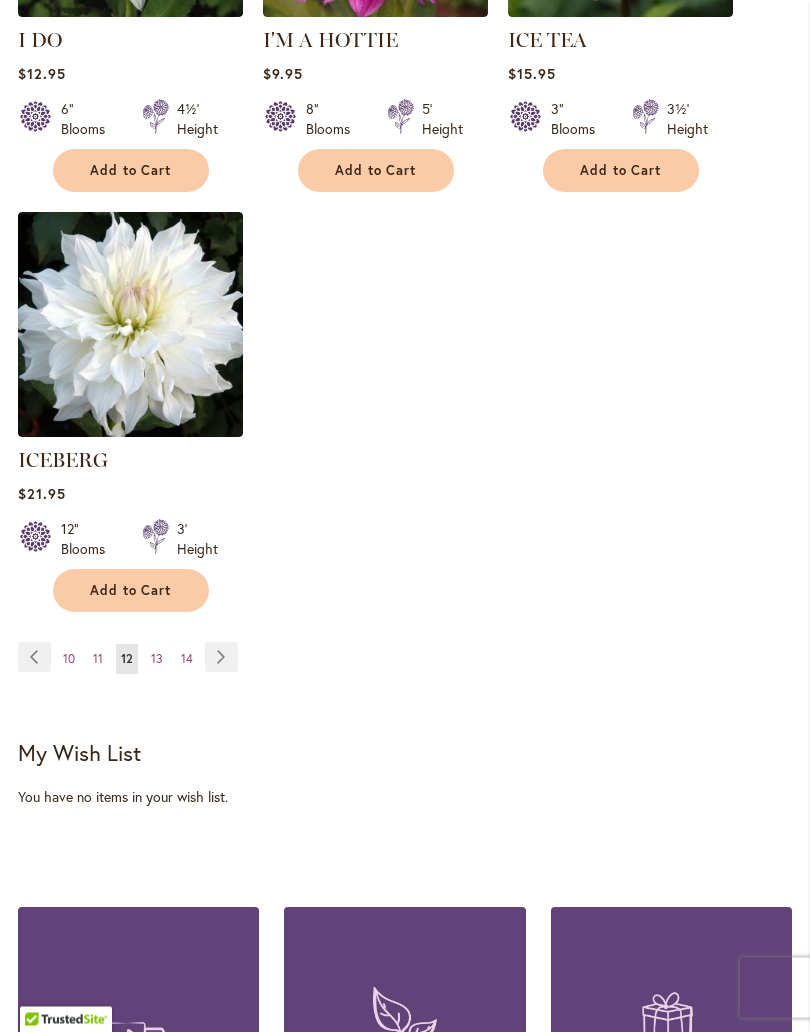 scroll, scrollTop: 2707, scrollLeft: 0, axis: vertical 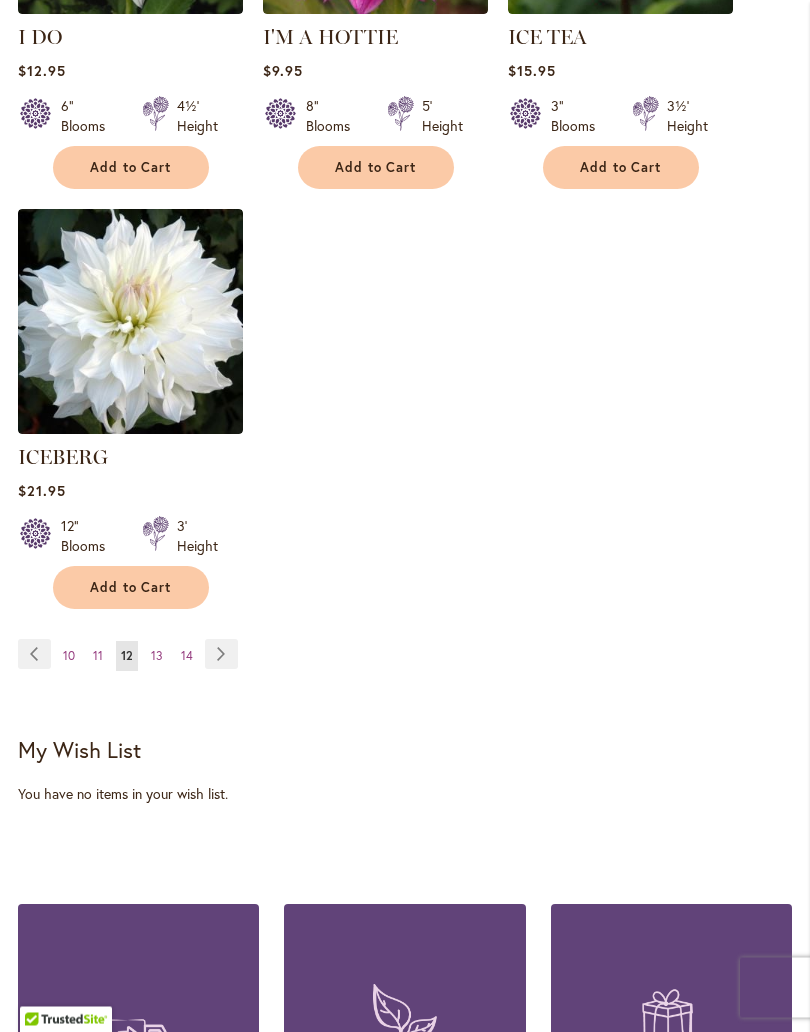 click on "13" at bounding box center [157, 656] 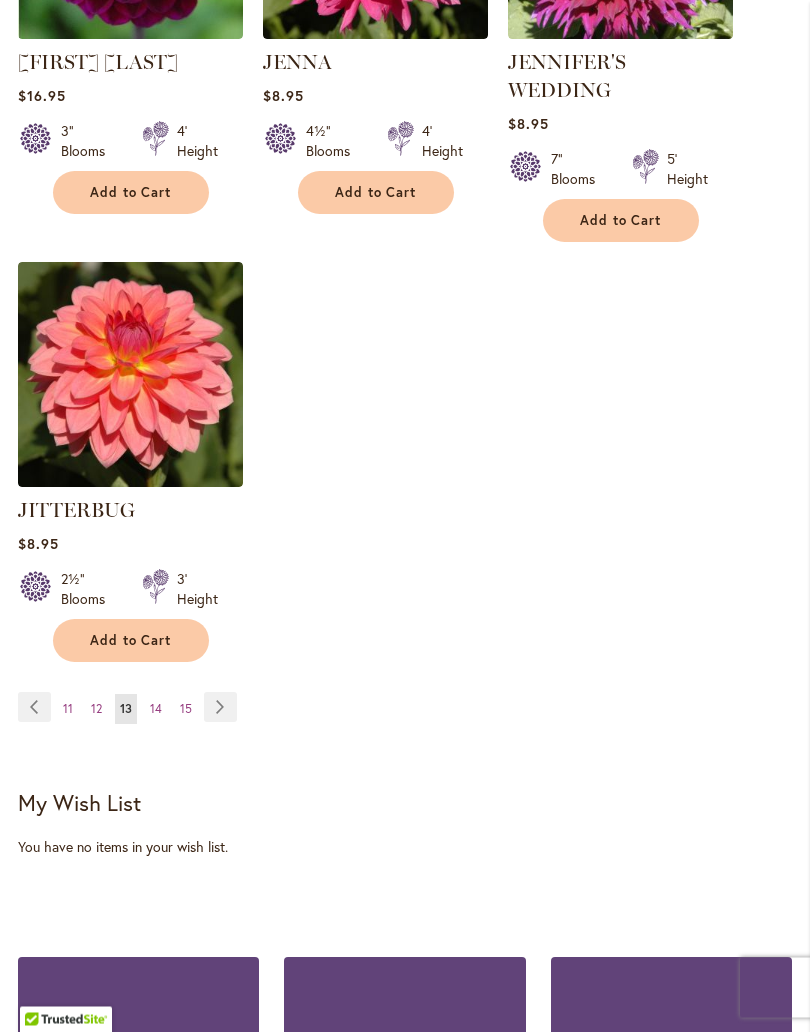 scroll, scrollTop: 2703, scrollLeft: 0, axis: vertical 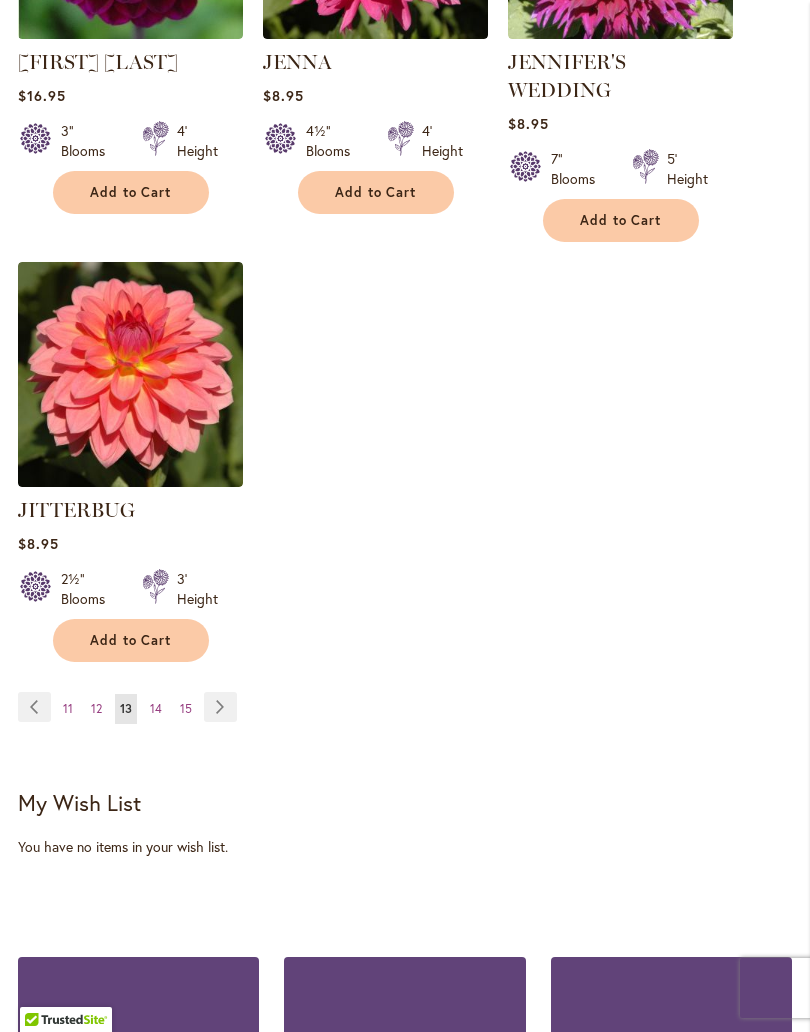 click on "14" at bounding box center [156, 708] 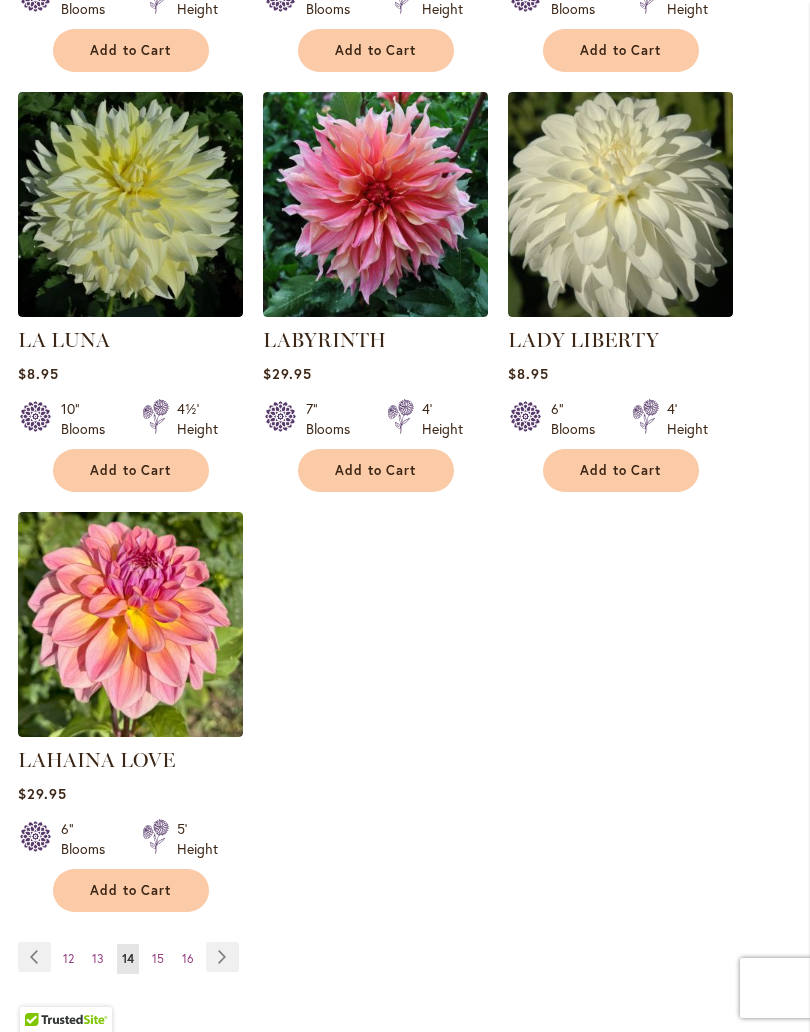 scroll, scrollTop: 2427, scrollLeft: 0, axis: vertical 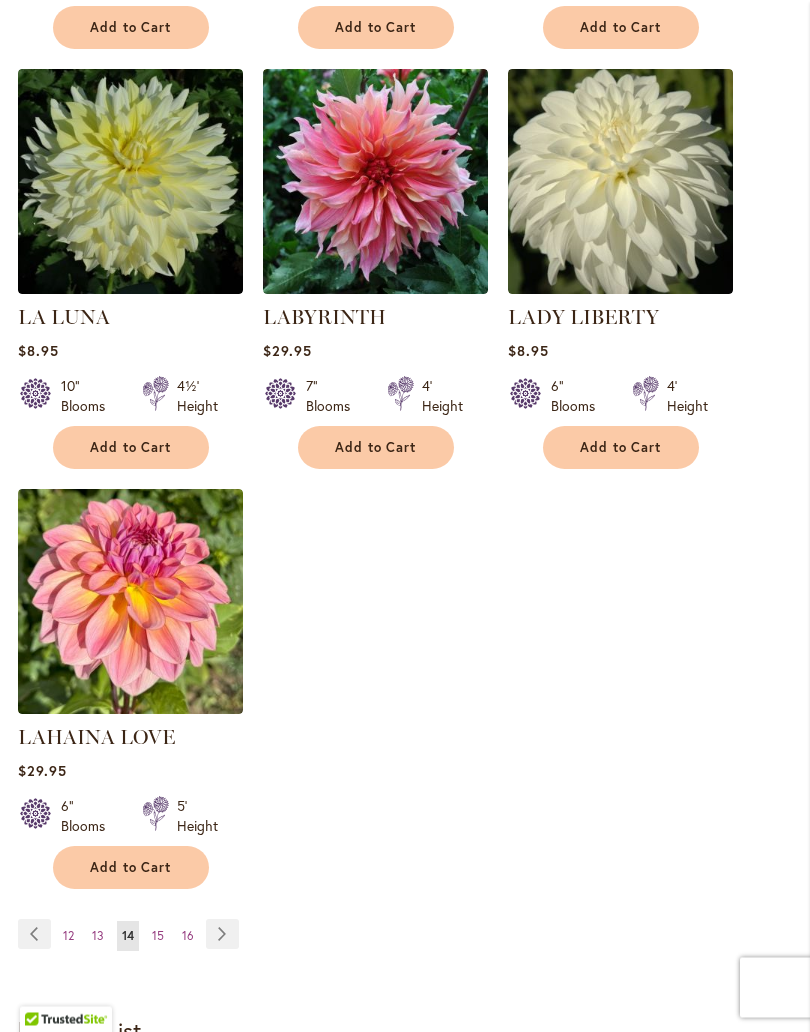 click on "Page
15" at bounding box center [158, 937] 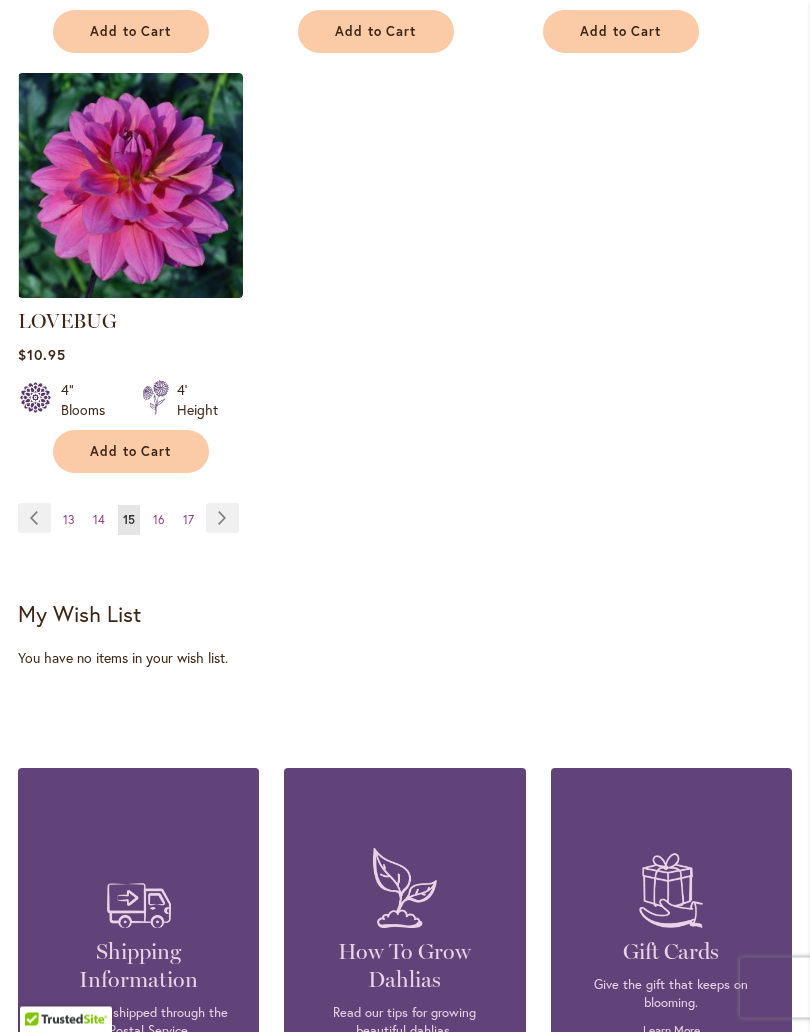 scroll, scrollTop: 2872, scrollLeft: 0, axis: vertical 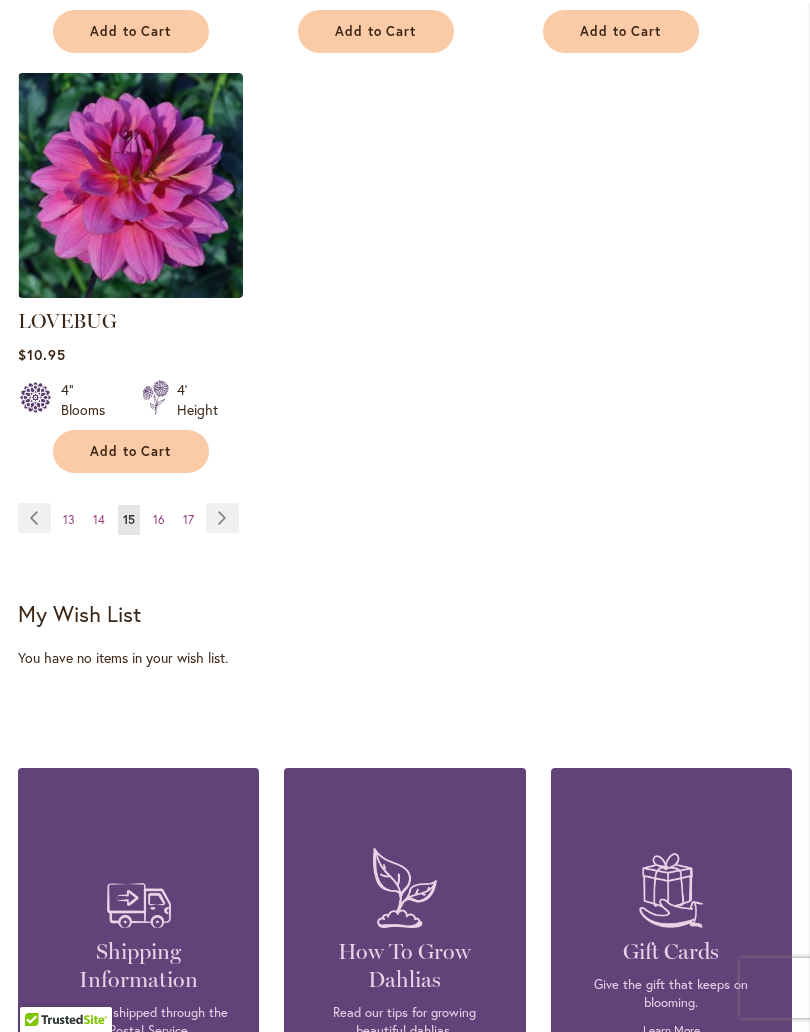 click on "16" at bounding box center [159, 519] 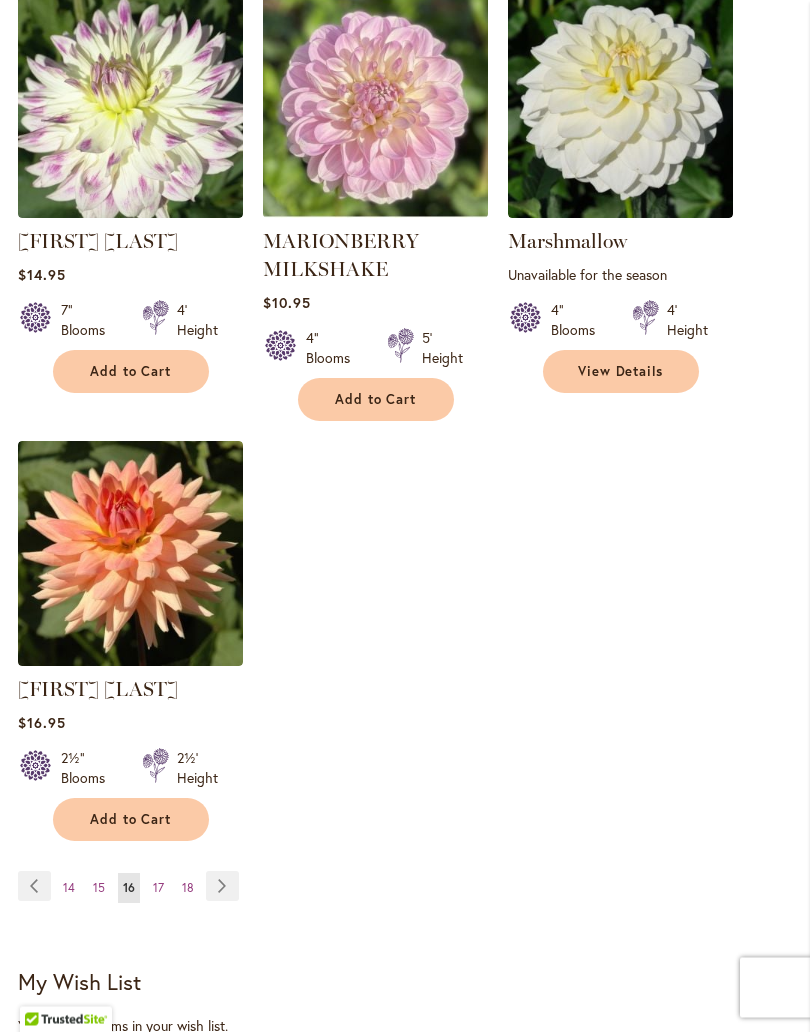 scroll, scrollTop: 2537, scrollLeft: 0, axis: vertical 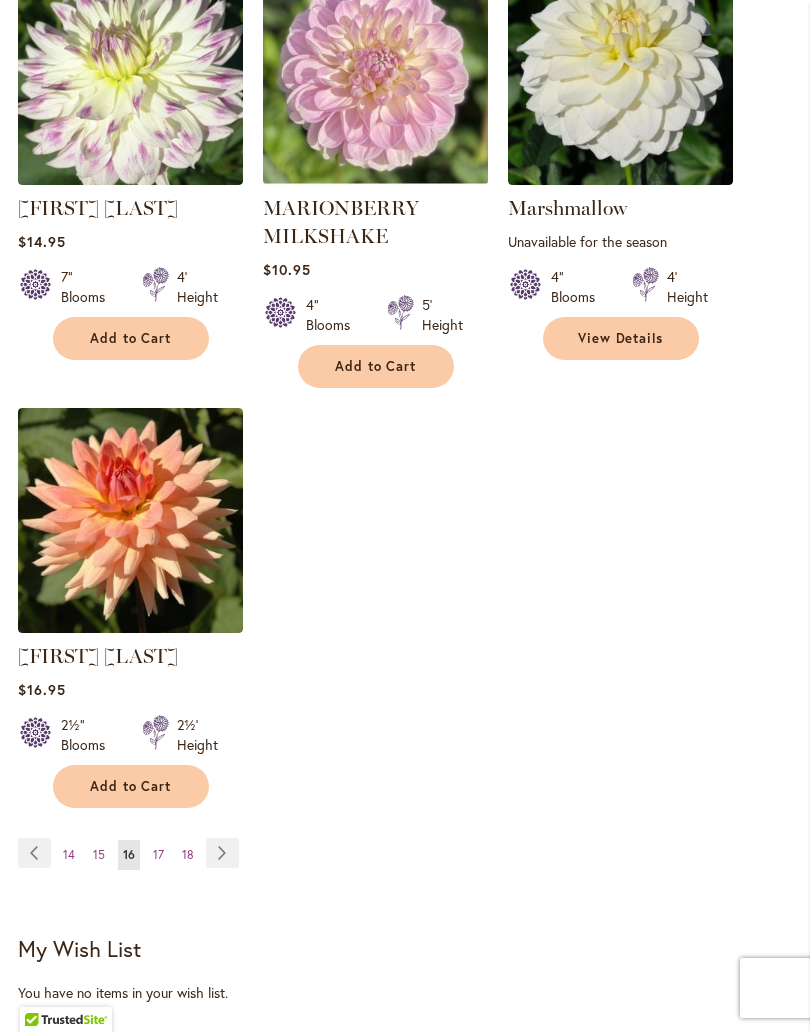 click on "Page
17" at bounding box center [158, 855] 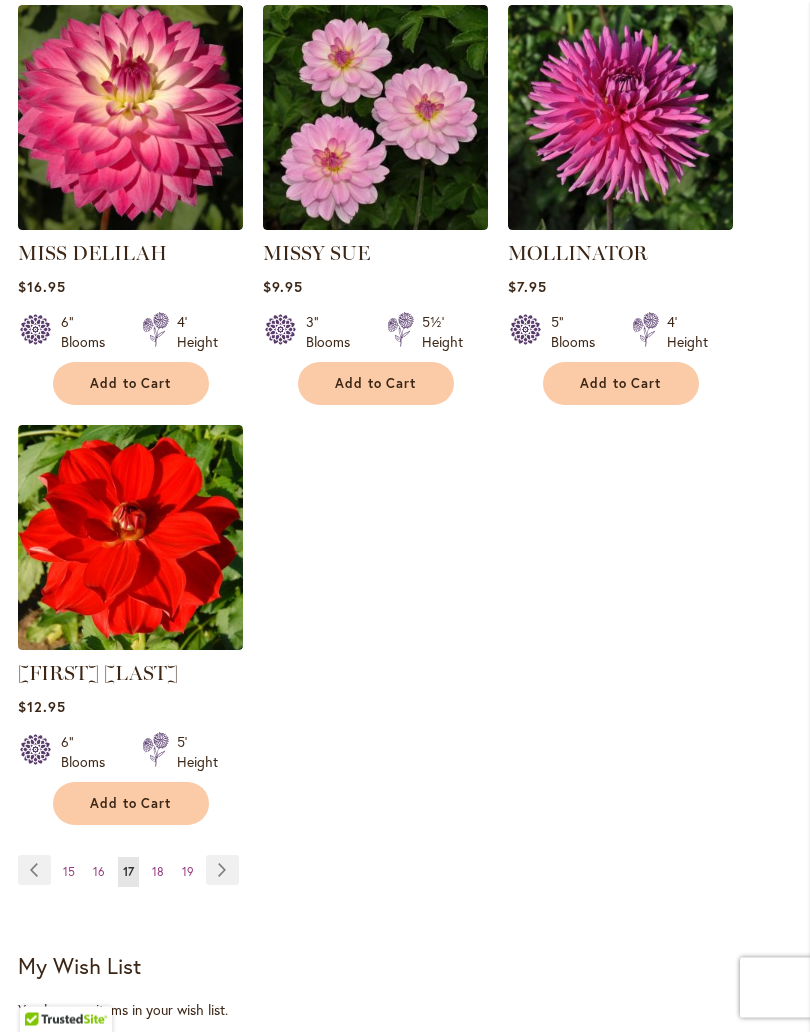 scroll, scrollTop: 2492, scrollLeft: 0, axis: vertical 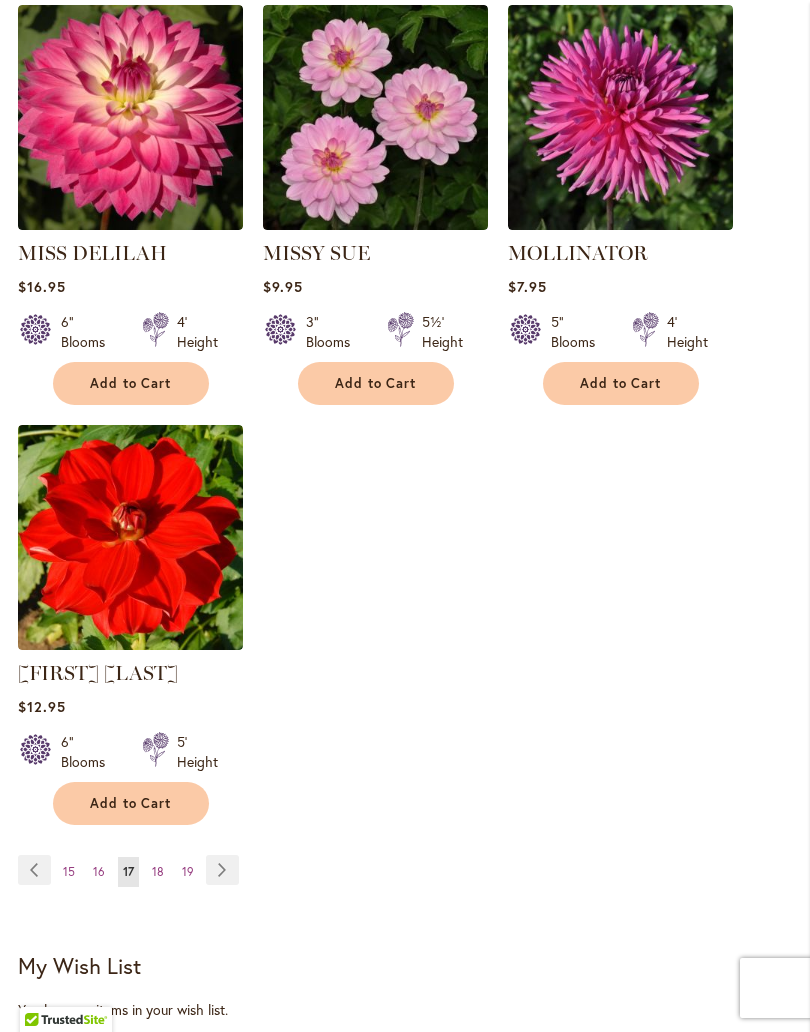 click on "18" at bounding box center (158, 871) 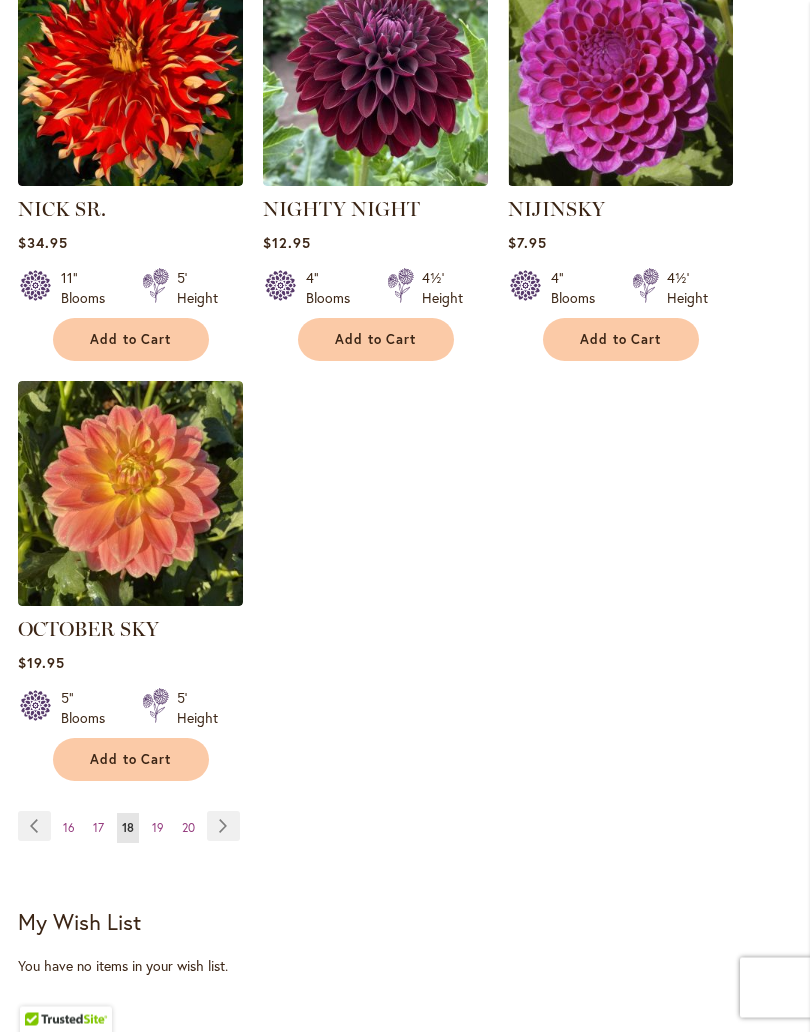 scroll, scrollTop: 2537, scrollLeft: 0, axis: vertical 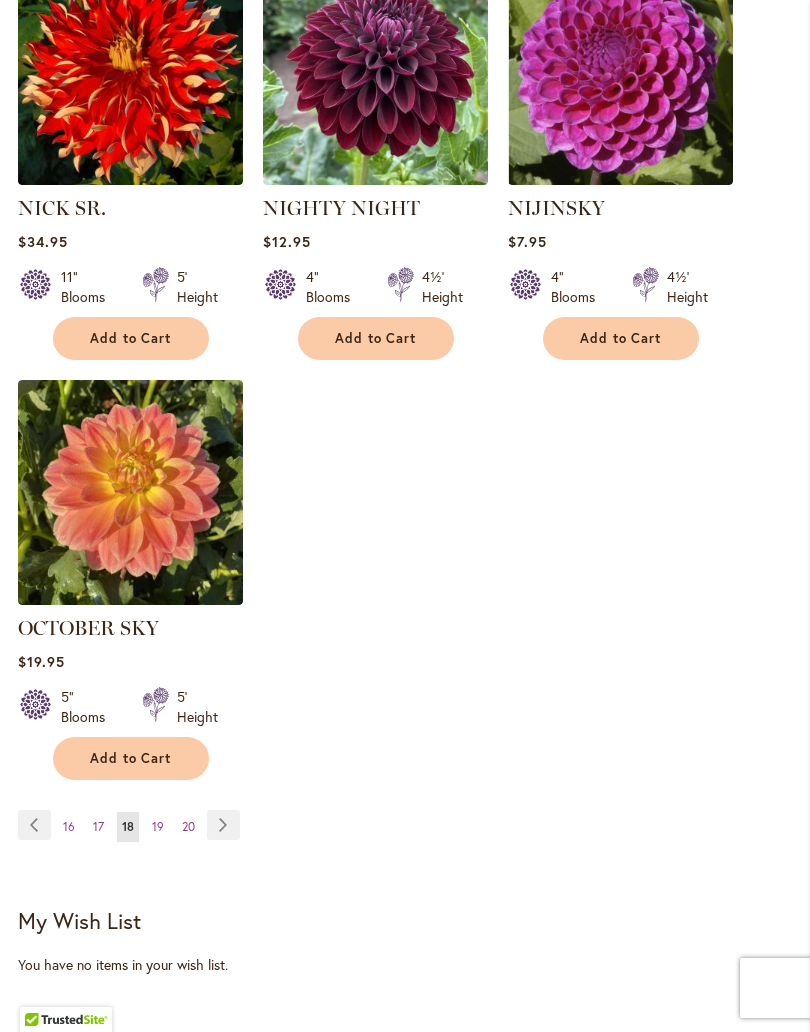 click on "19" at bounding box center (158, 826) 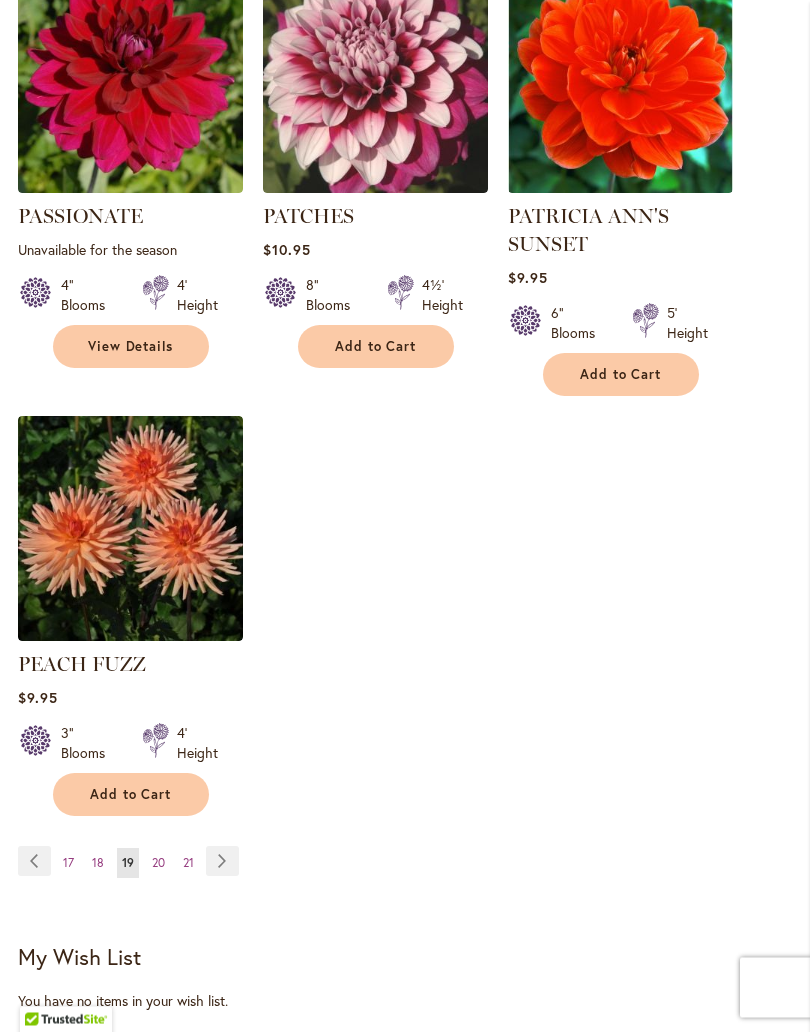 scroll, scrollTop: 2531, scrollLeft: 0, axis: vertical 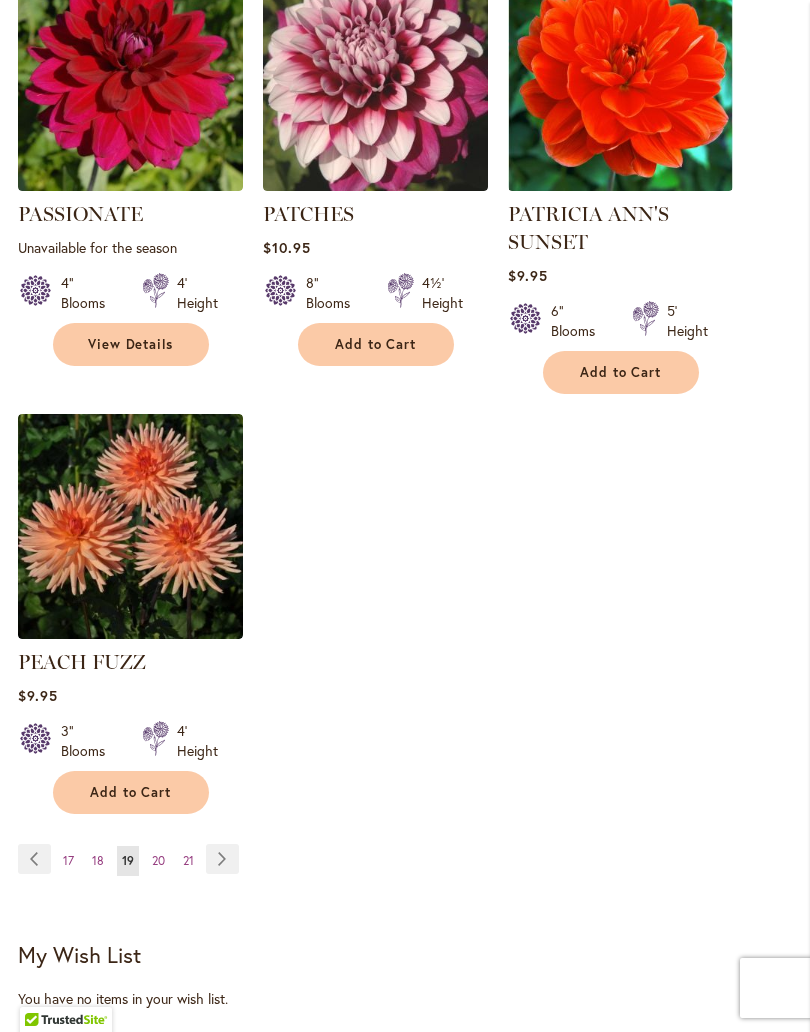 click on "20" at bounding box center (158, 860) 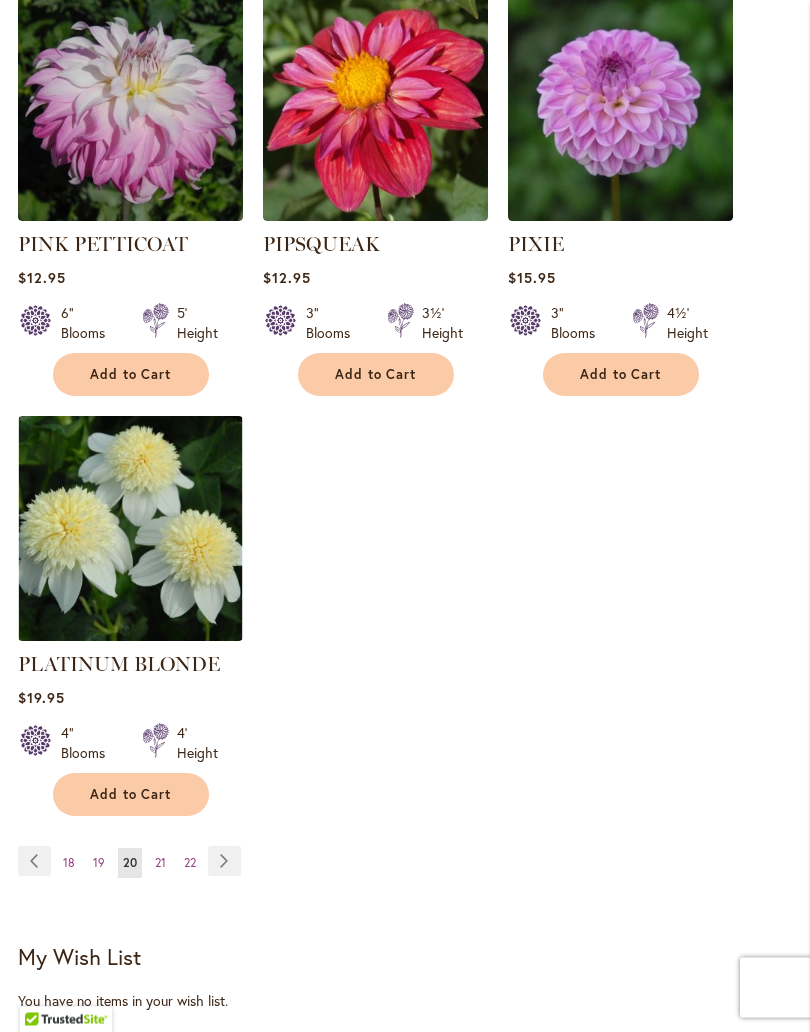 scroll, scrollTop: 2548, scrollLeft: 0, axis: vertical 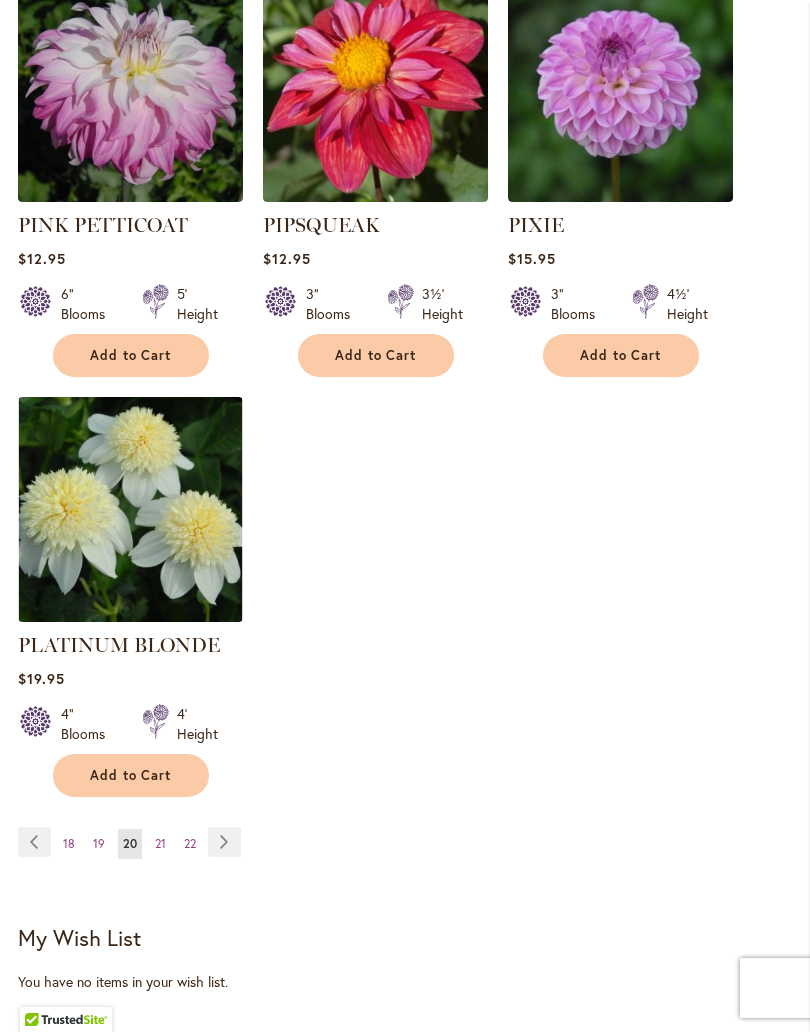 click on "21" at bounding box center (160, 843) 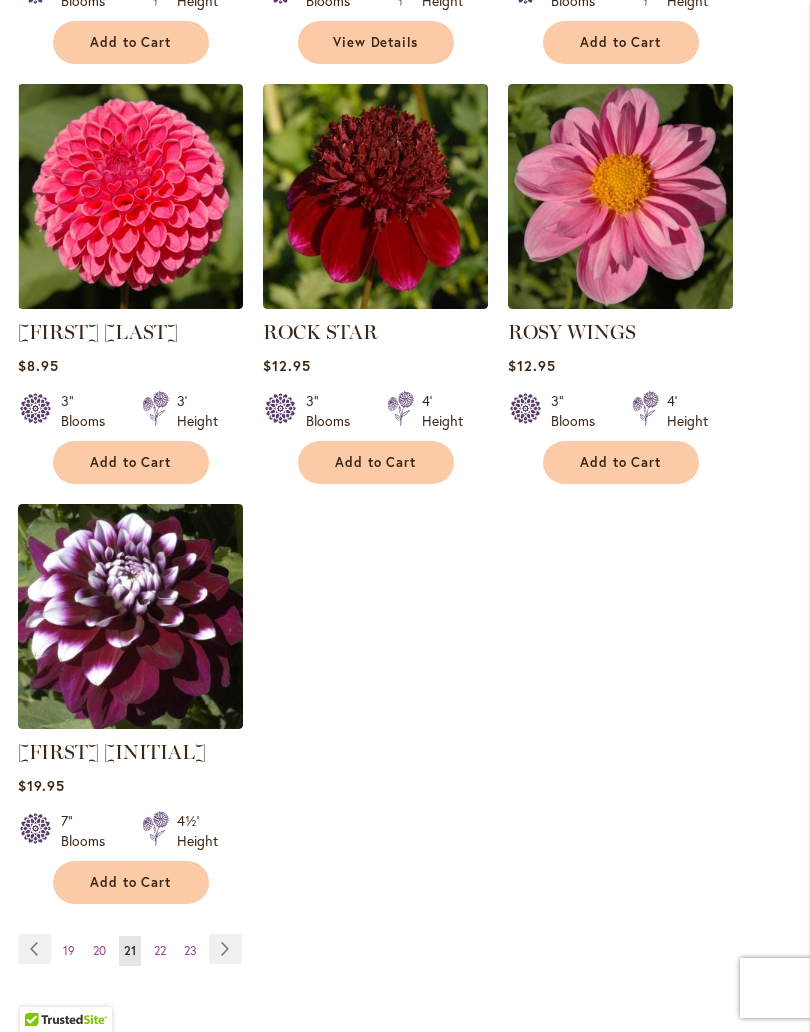 scroll, scrollTop: 2446, scrollLeft: 0, axis: vertical 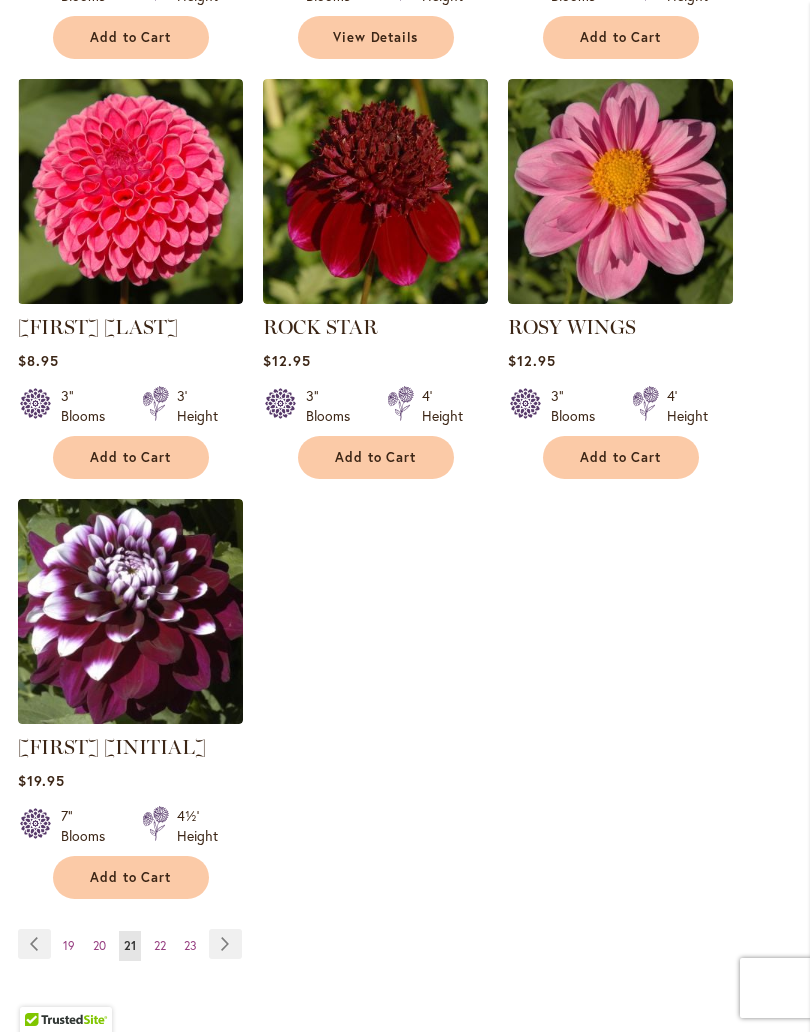 click on "22" at bounding box center [160, 945] 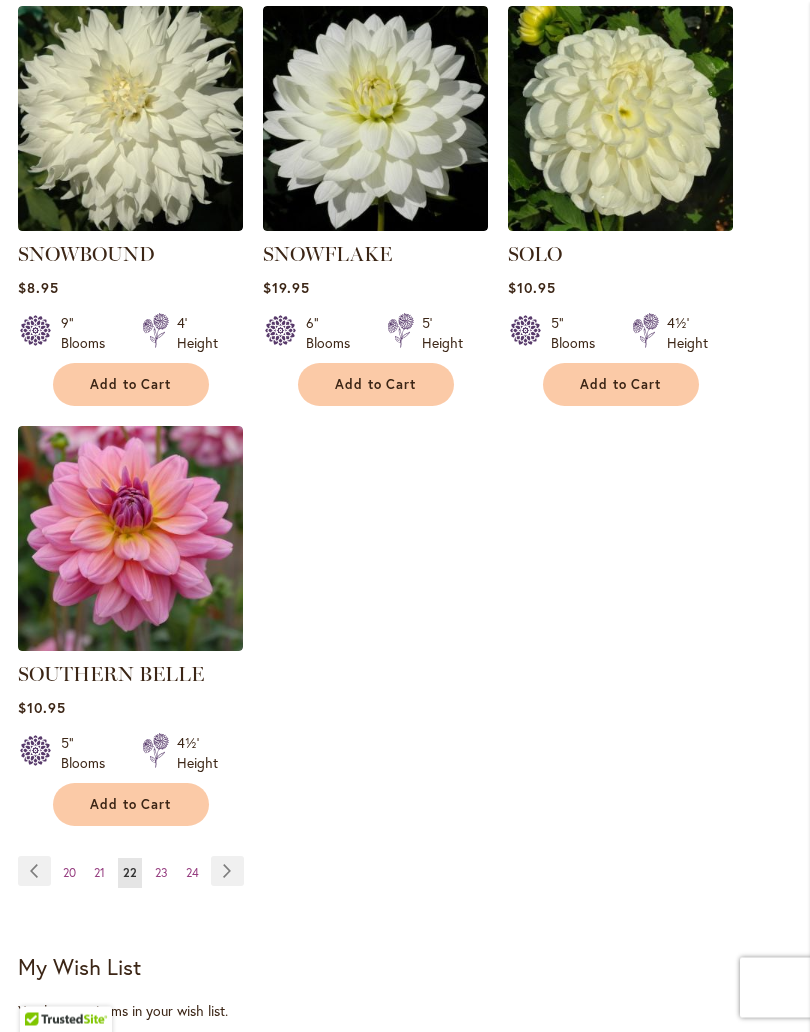 scroll, scrollTop: 2491, scrollLeft: 0, axis: vertical 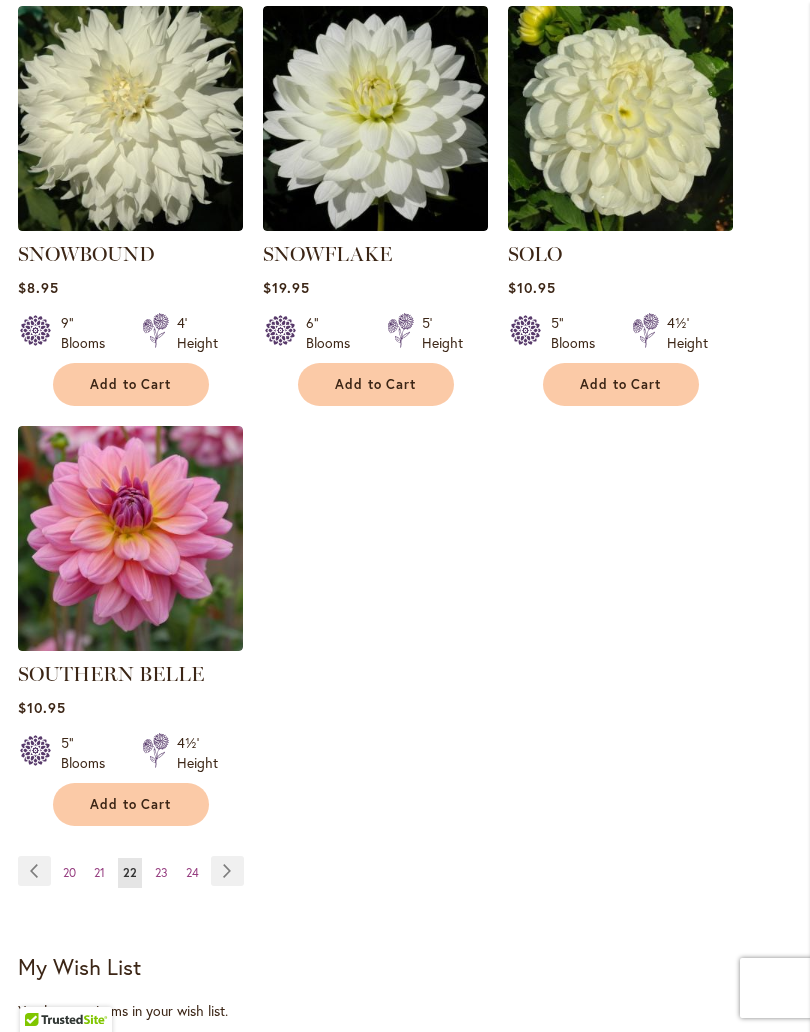 click on "23" at bounding box center [161, 872] 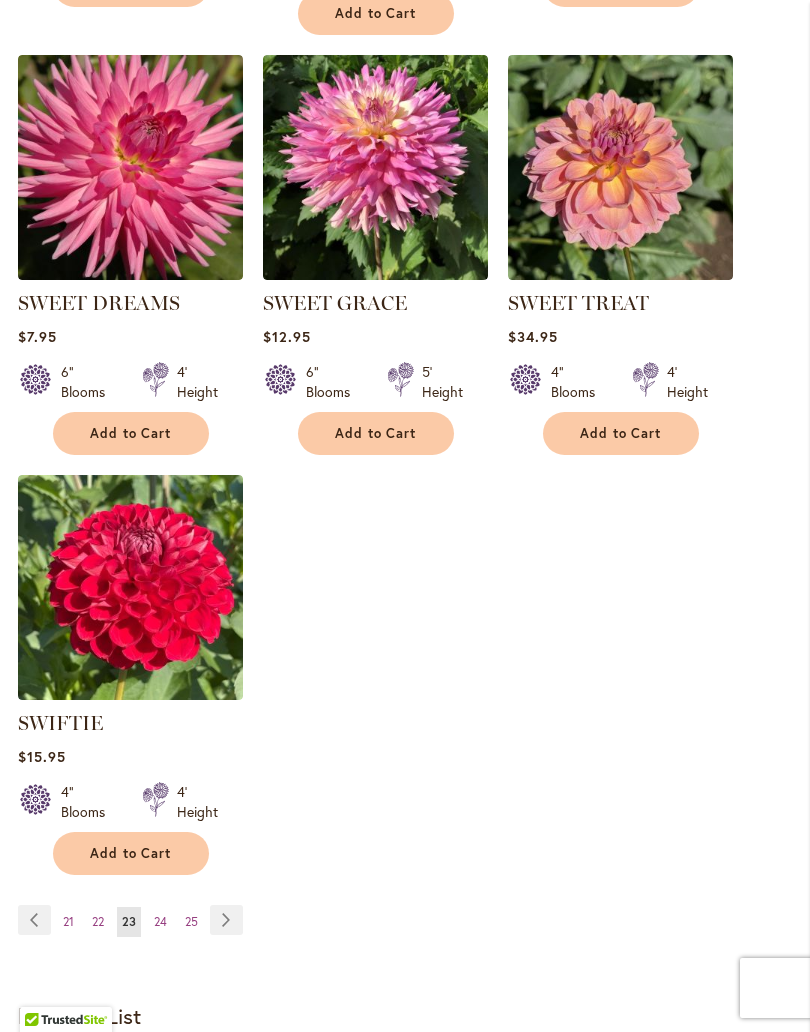 scroll, scrollTop: 2472, scrollLeft: 0, axis: vertical 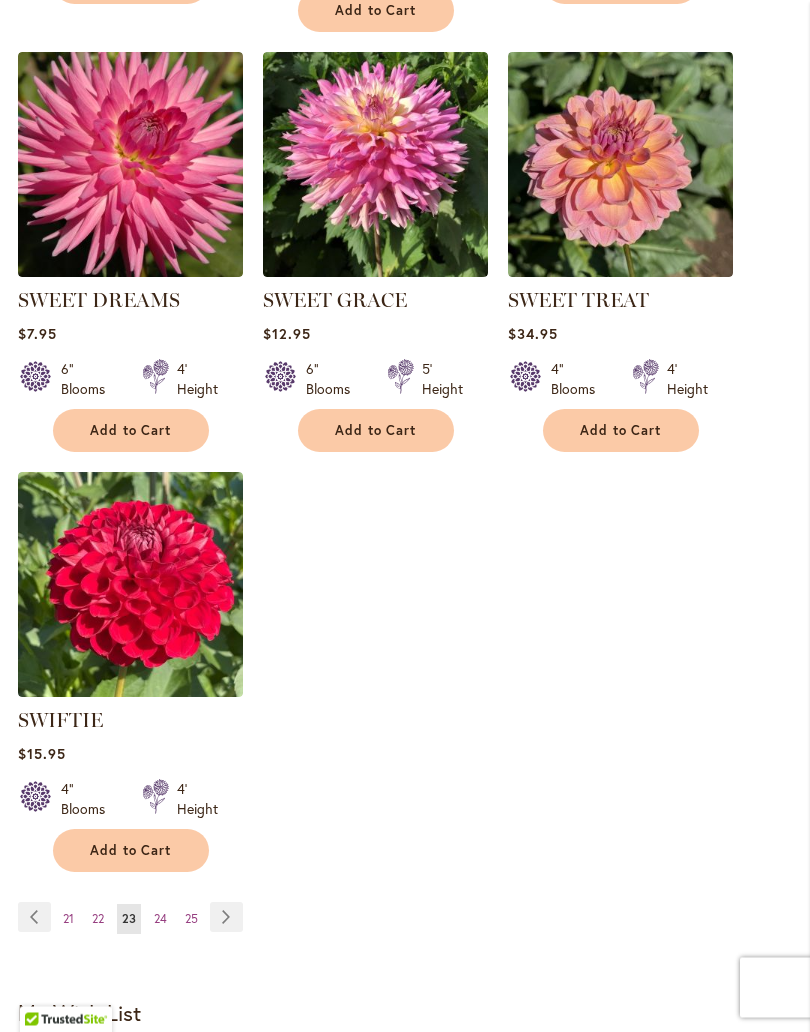 click on "24" at bounding box center [160, 919] 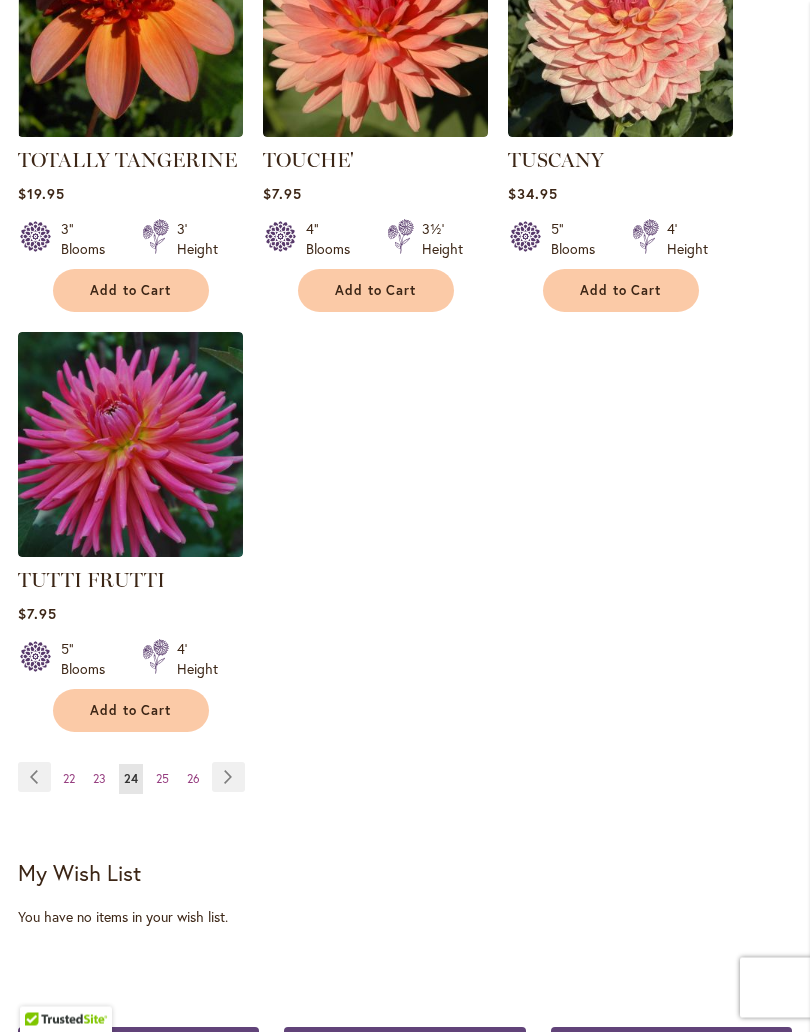 scroll, scrollTop: 2585, scrollLeft: 0, axis: vertical 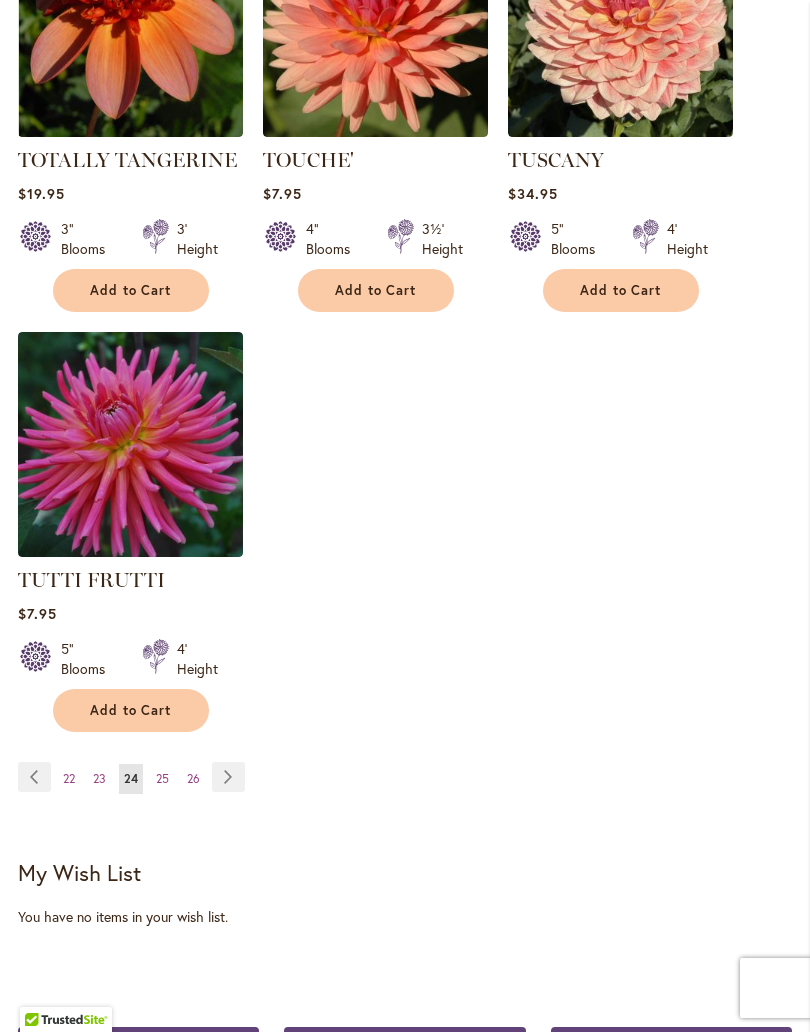click on "25" at bounding box center [162, 778] 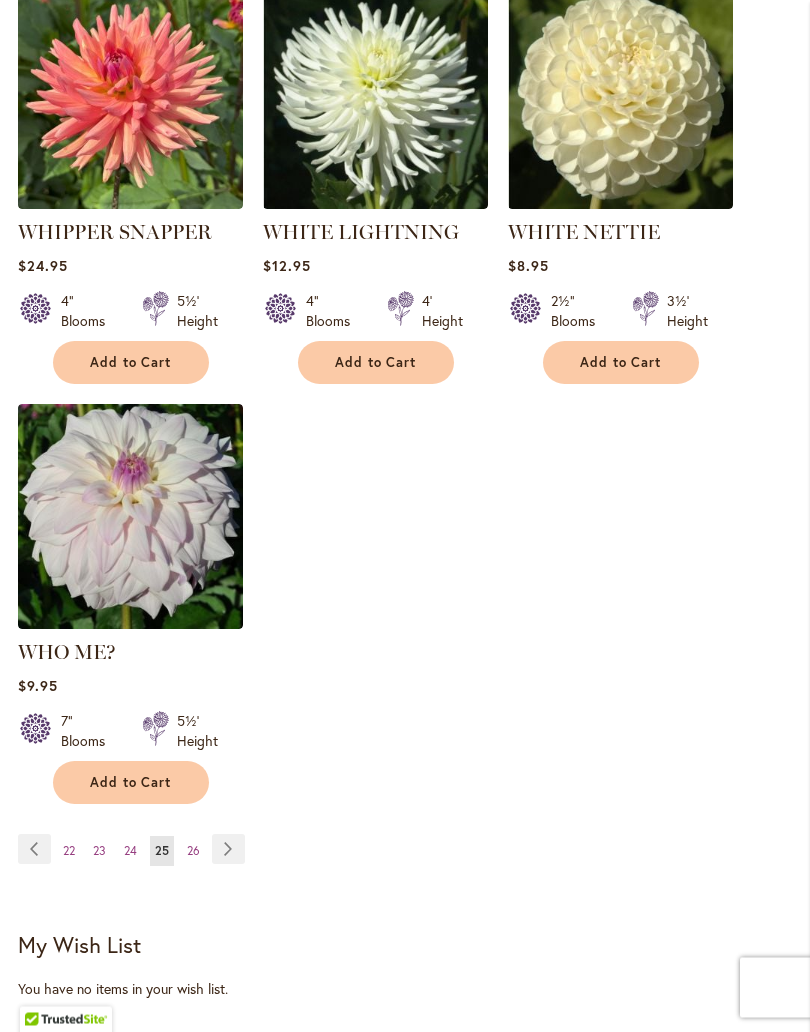 scroll, scrollTop: 2550, scrollLeft: 0, axis: vertical 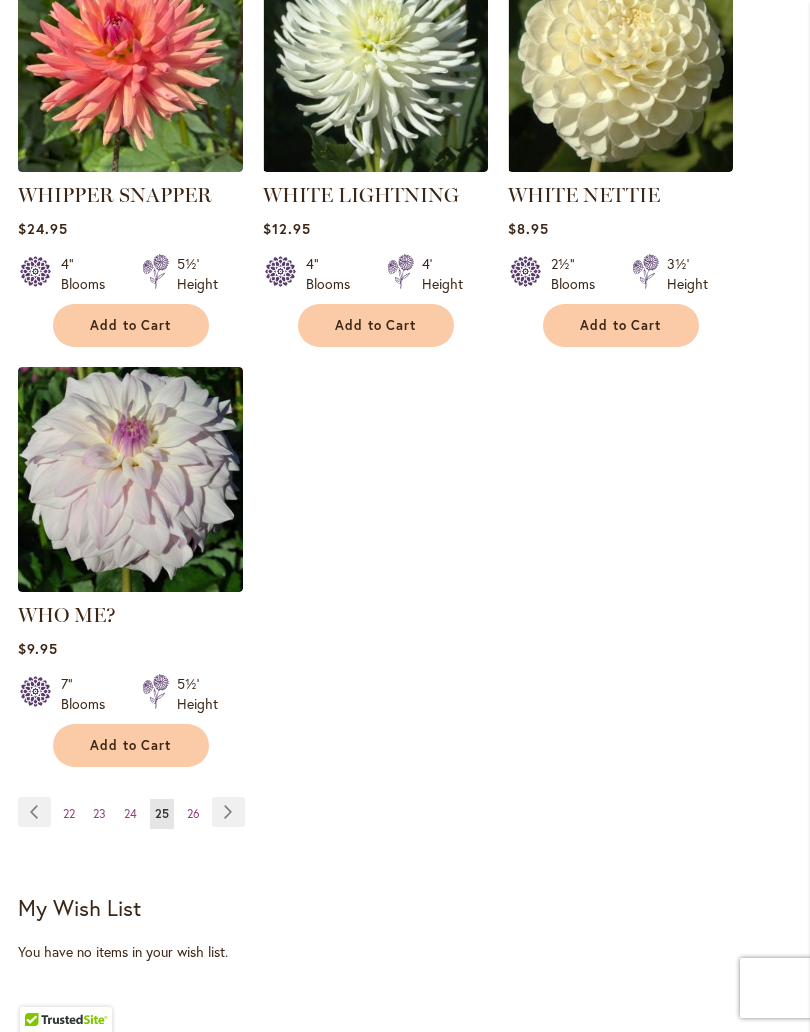 click on "26" at bounding box center [193, 813] 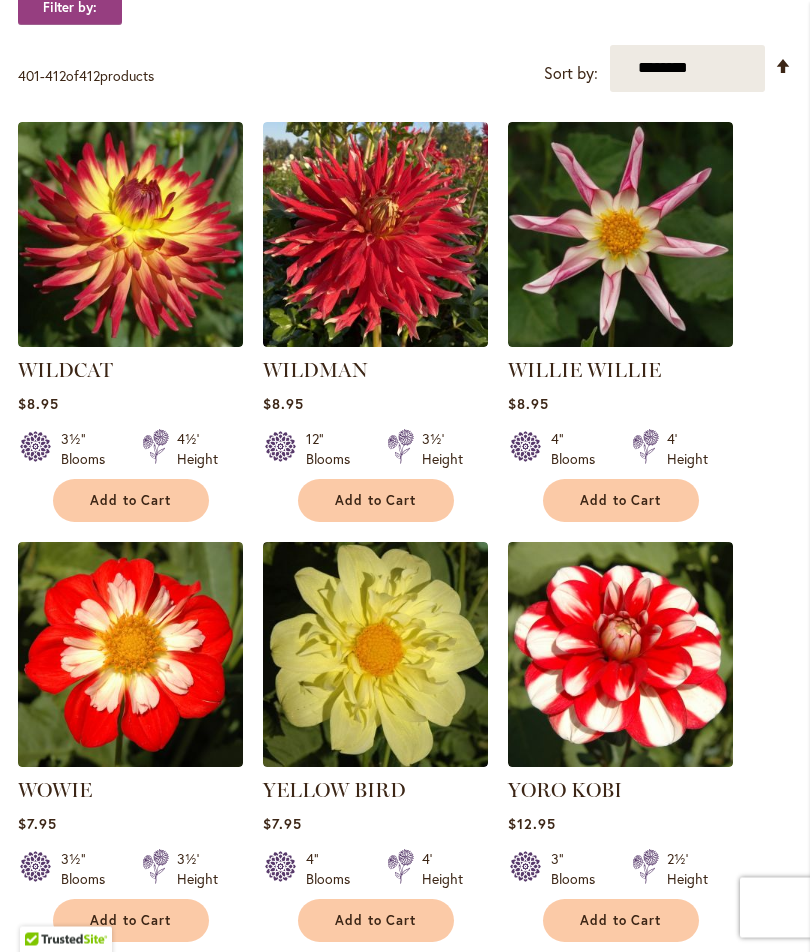 scroll, scrollTop: 668, scrollLeft: 0, axis: vertical 